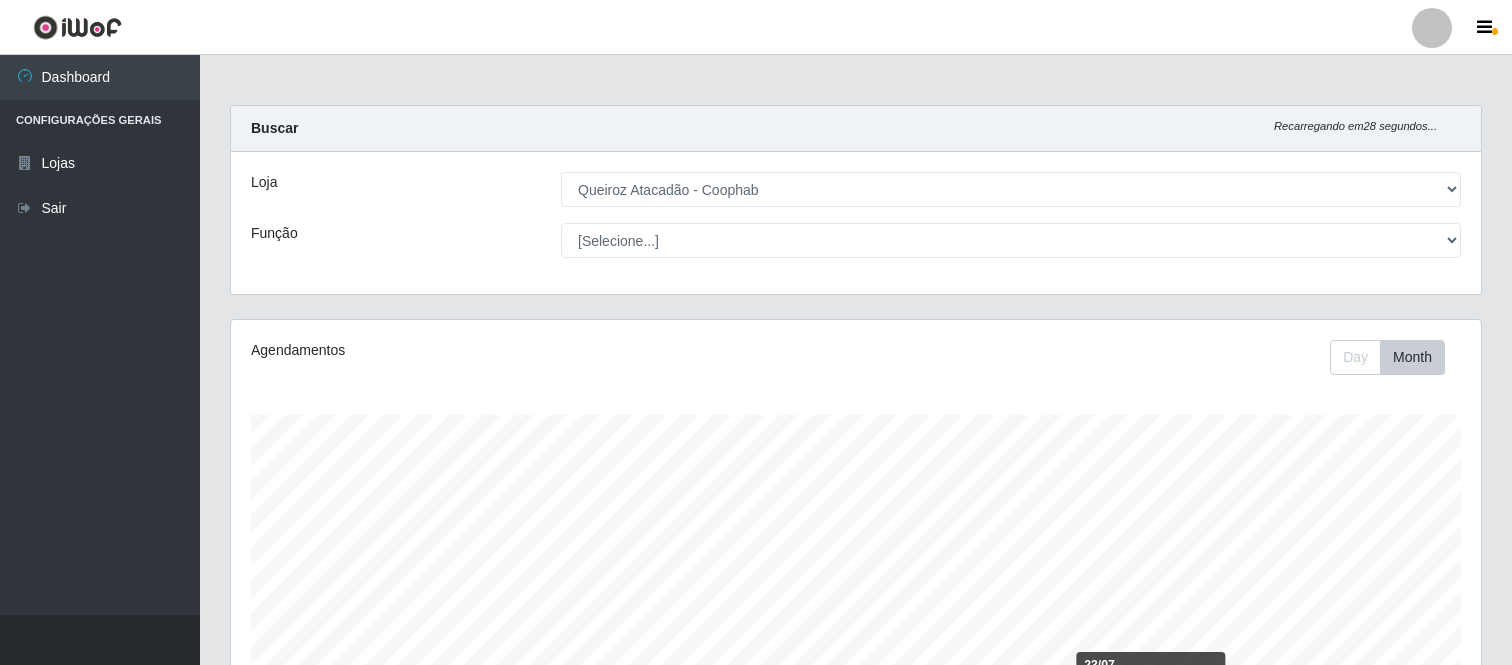 select on "463" 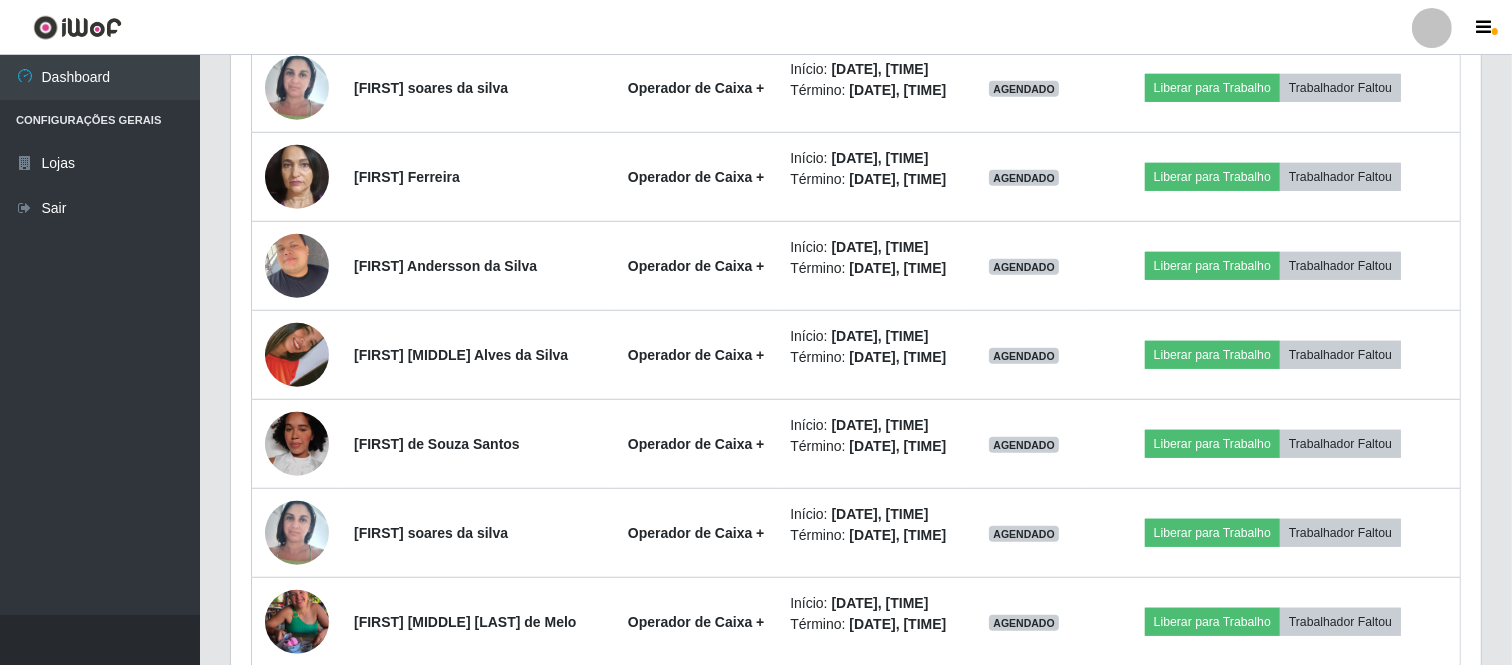 scroll, scrollTop: 999584, scrollLeft: 998750, axis: both 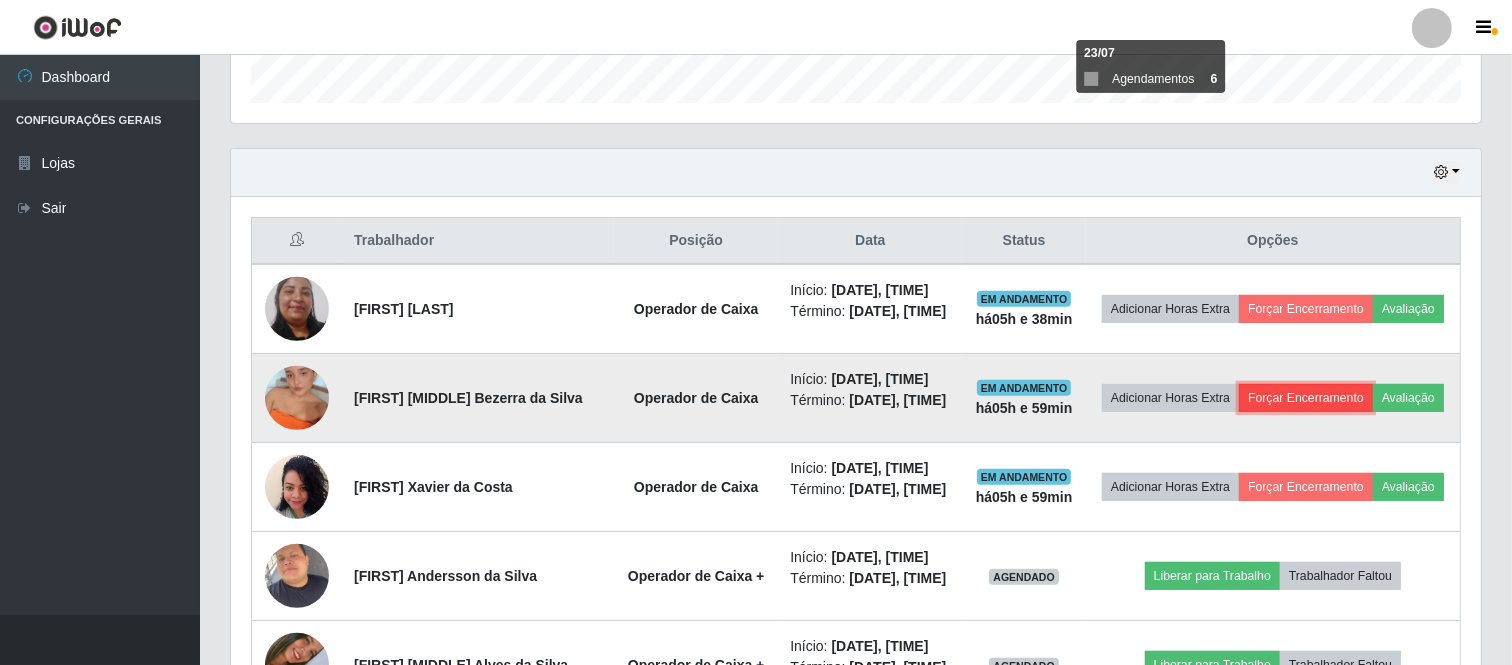 click on "Forçar Encerramento" at bounding box center [1306, 398] 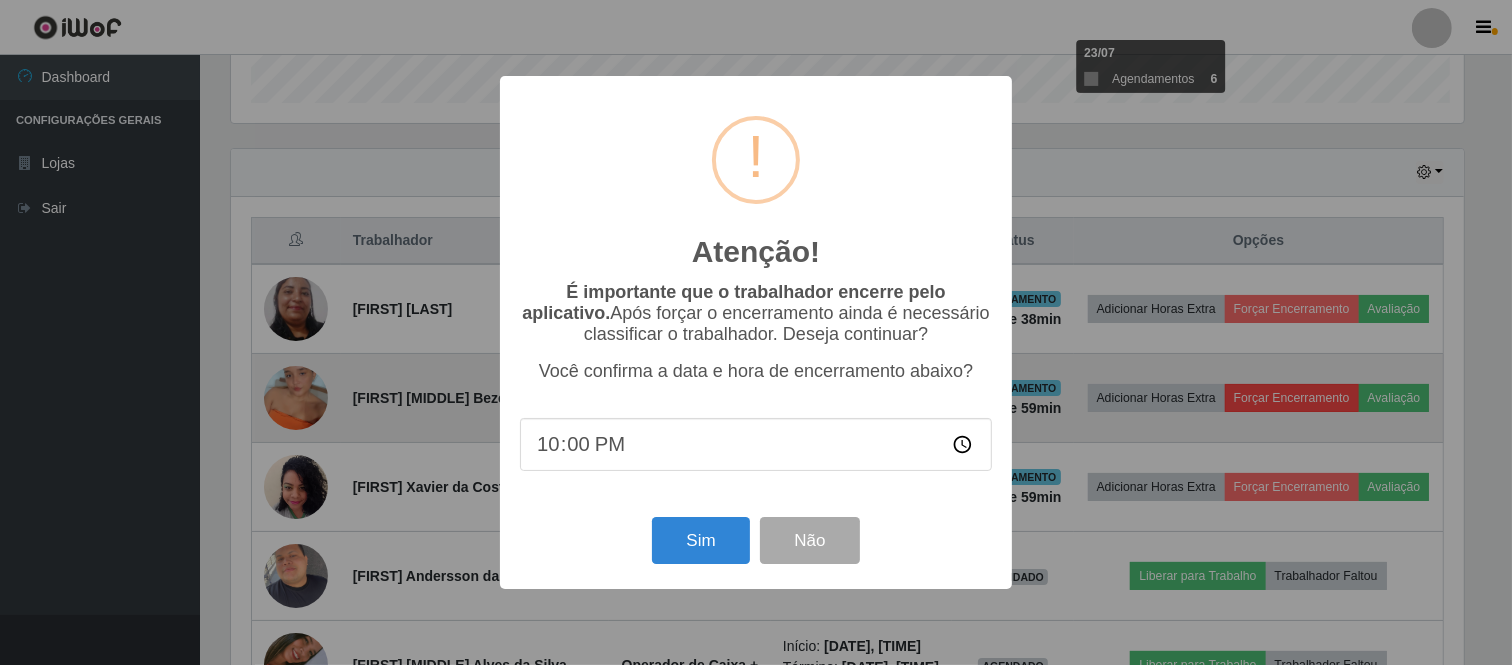 scroll, scrollTop: 999584, scrollLeft: 998761, axis: both 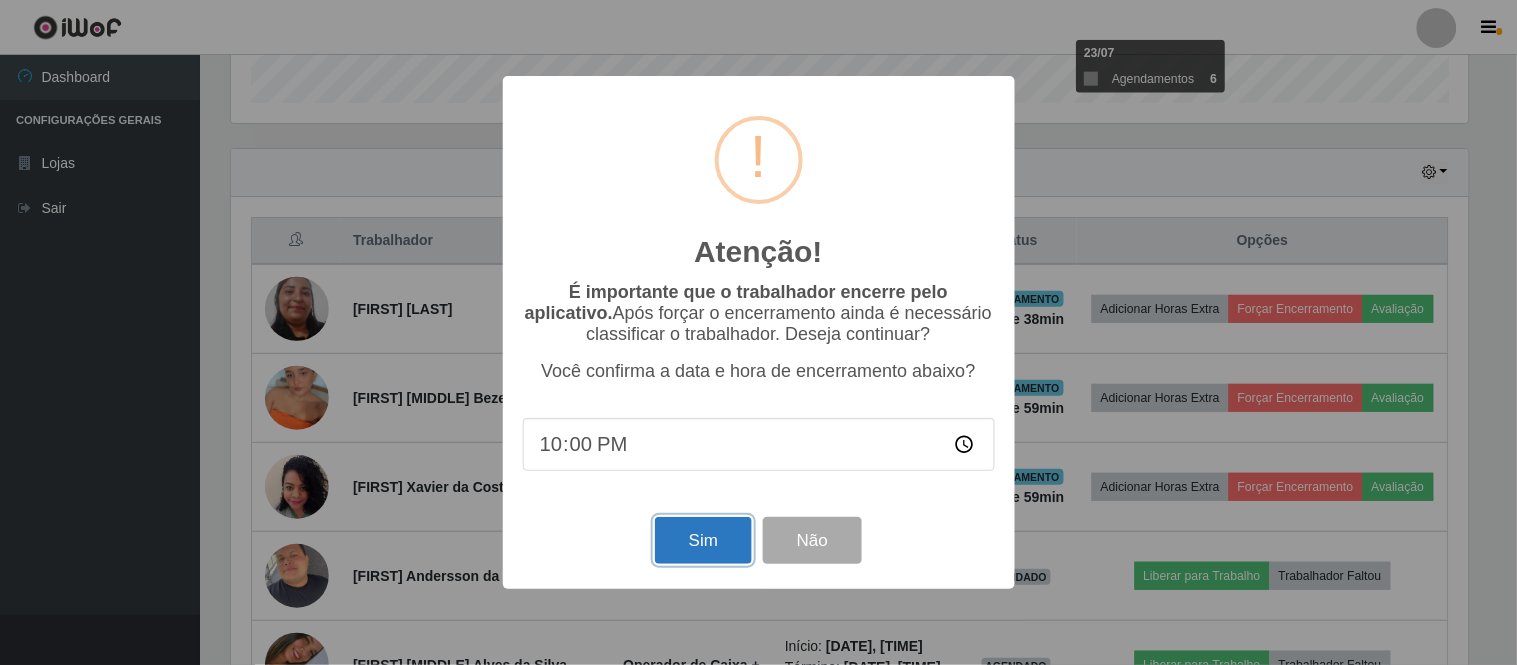 click on "Sim" at bounding box center [703, 540] 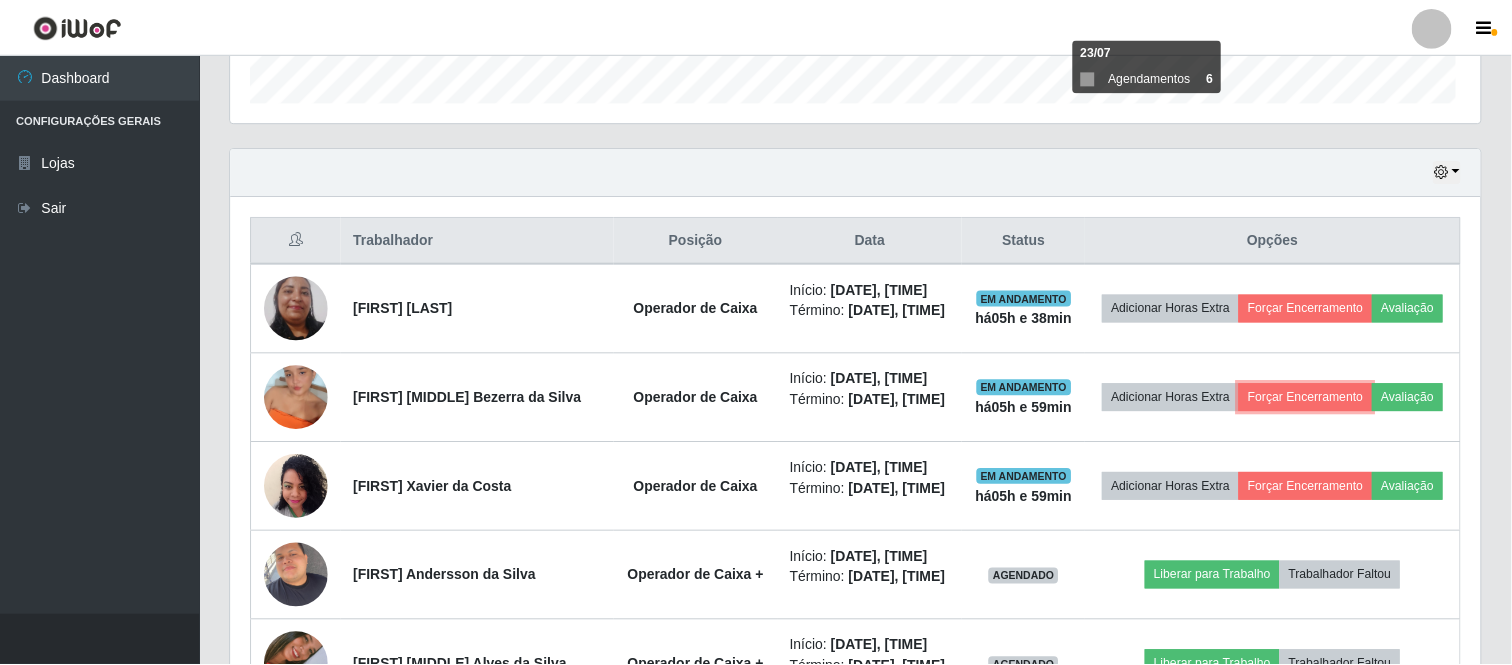 scroll, scrollTop: 999584, scrollLeft: 998750, axis: both 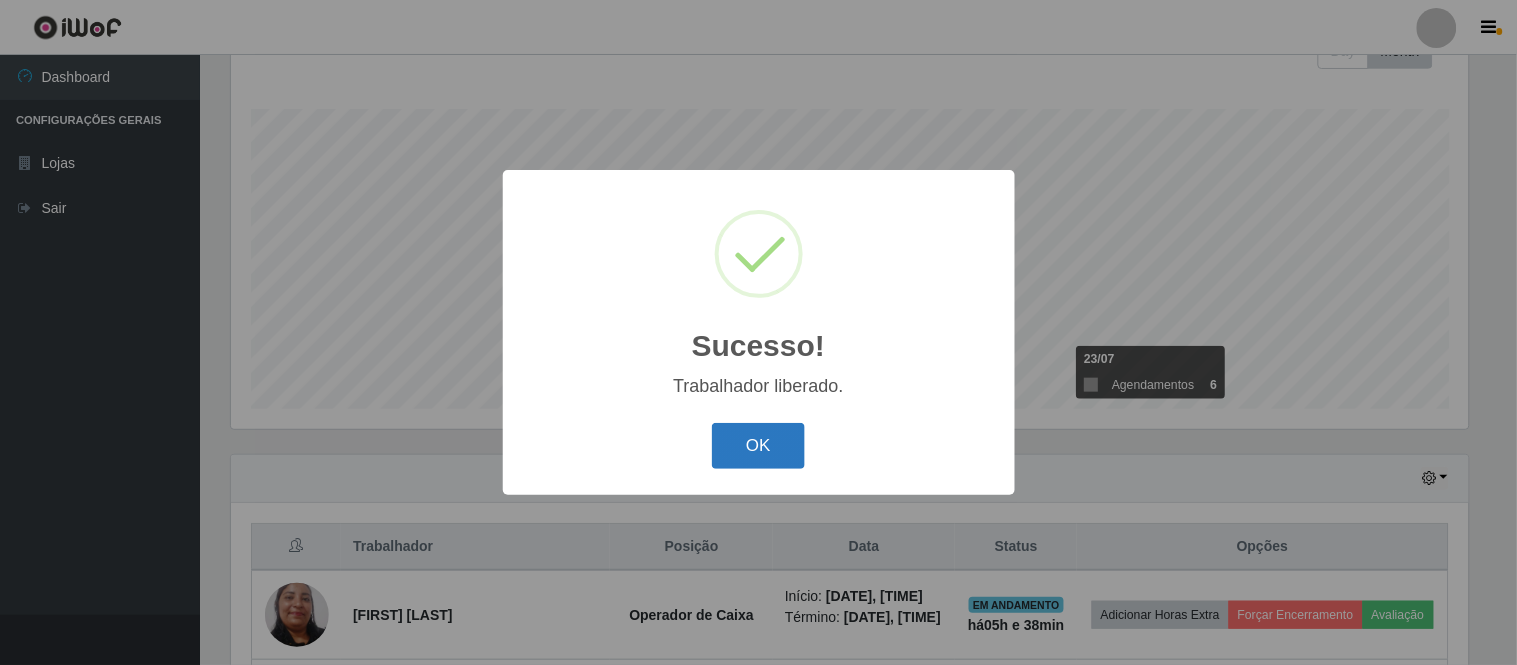 click on "OK" at bounding box center [758, 446] 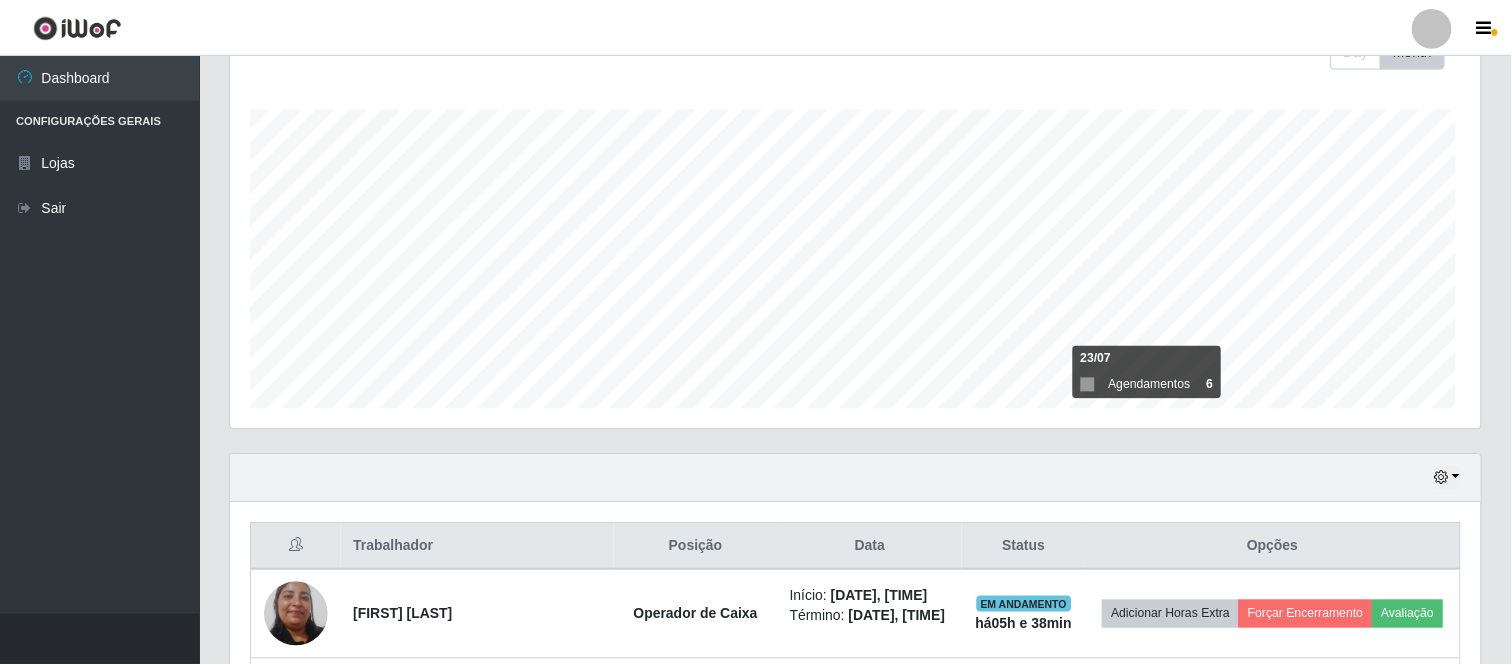 scroll, scrollTop: 999584, scrollLeft: 998750, axis: both 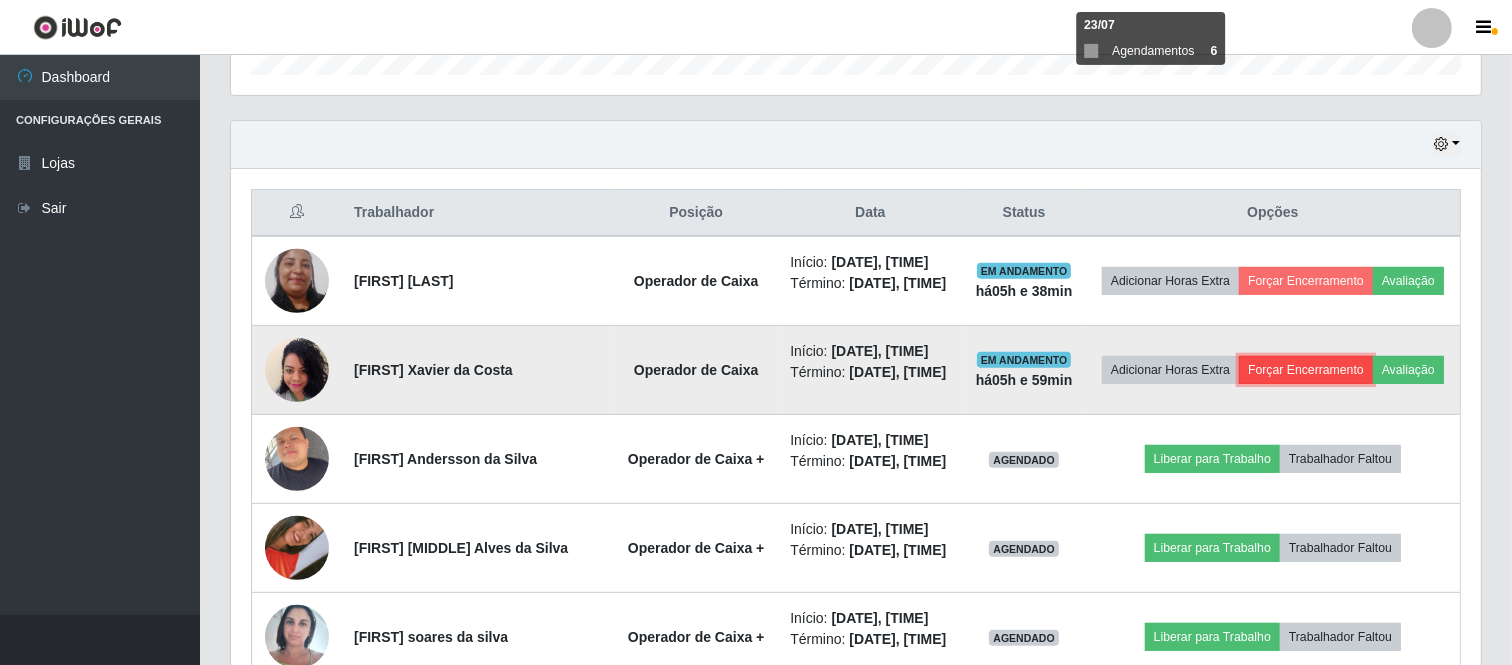 click on "Forçar Encerramento" at bounding box center (1306, 370) 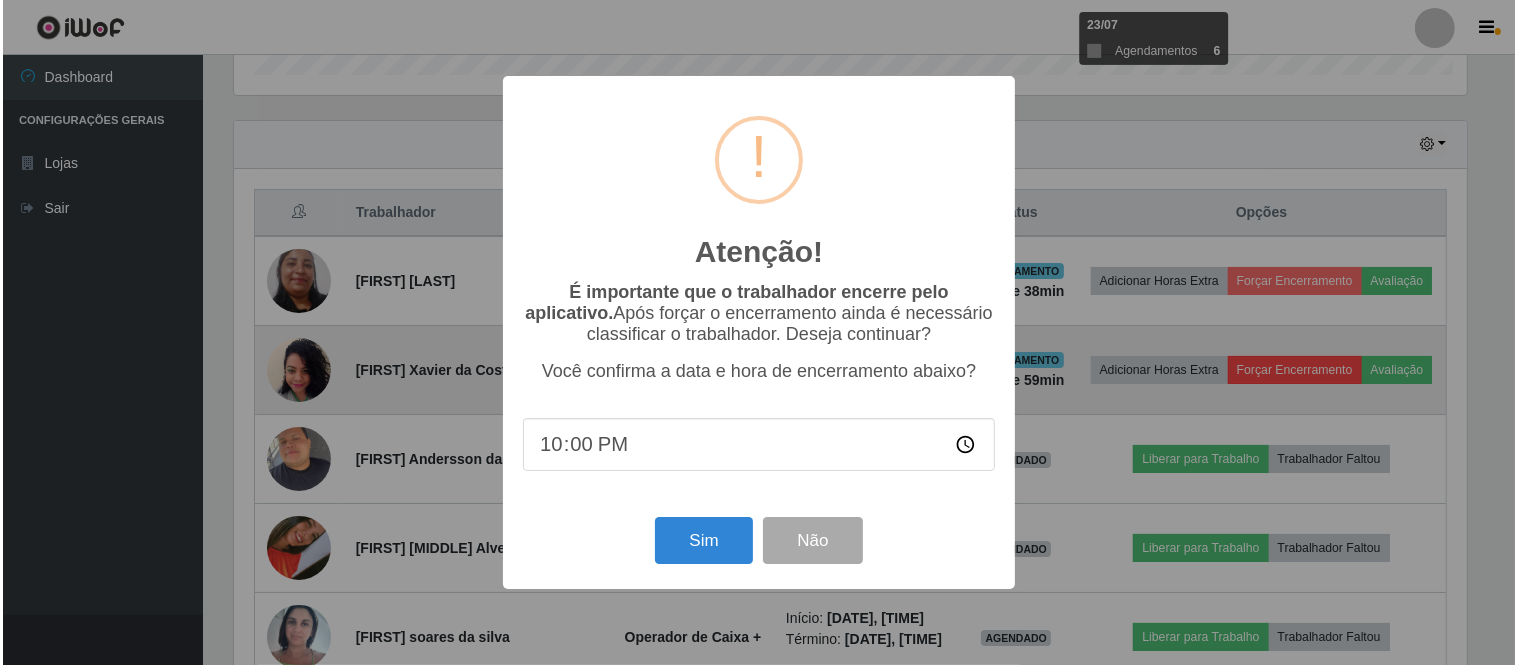 scroll, scrollTop: 999584, scrollLeft: 998761, axis: both 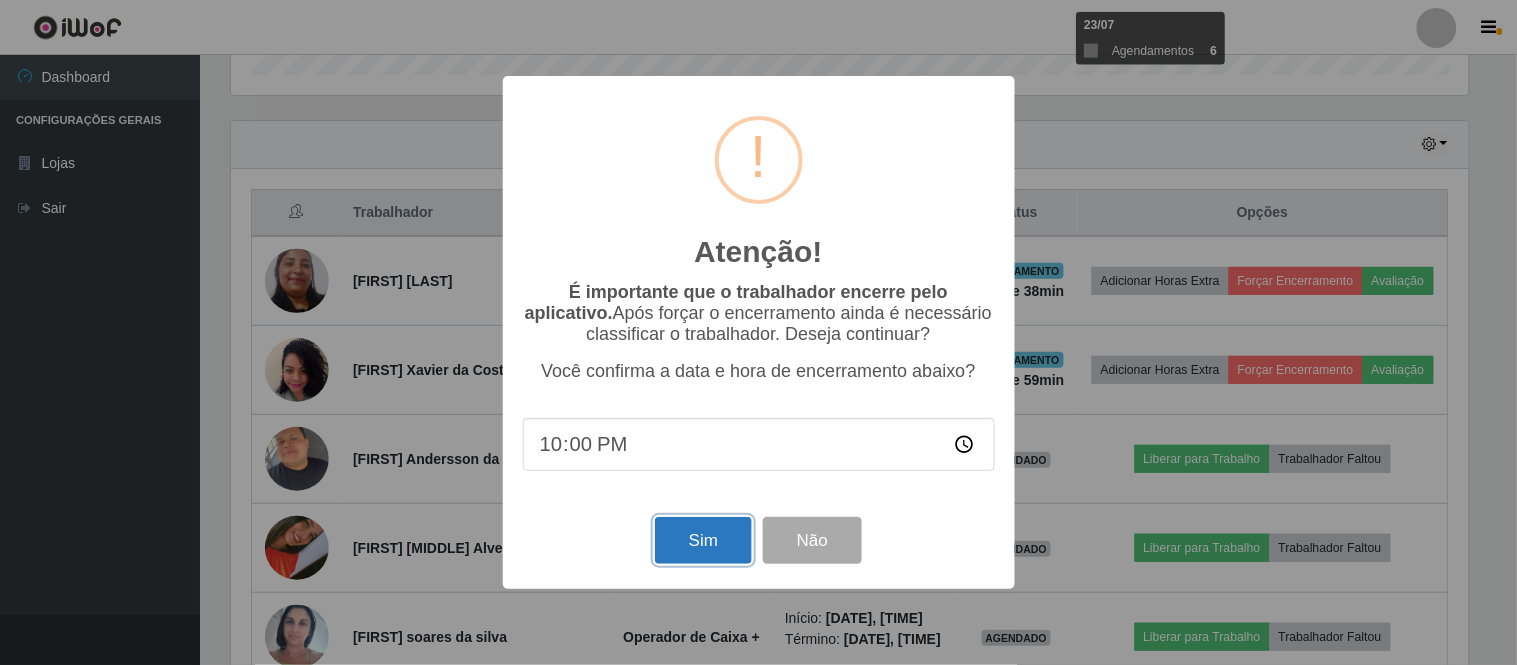 click on "Sim" at bounding box center [703, 540] 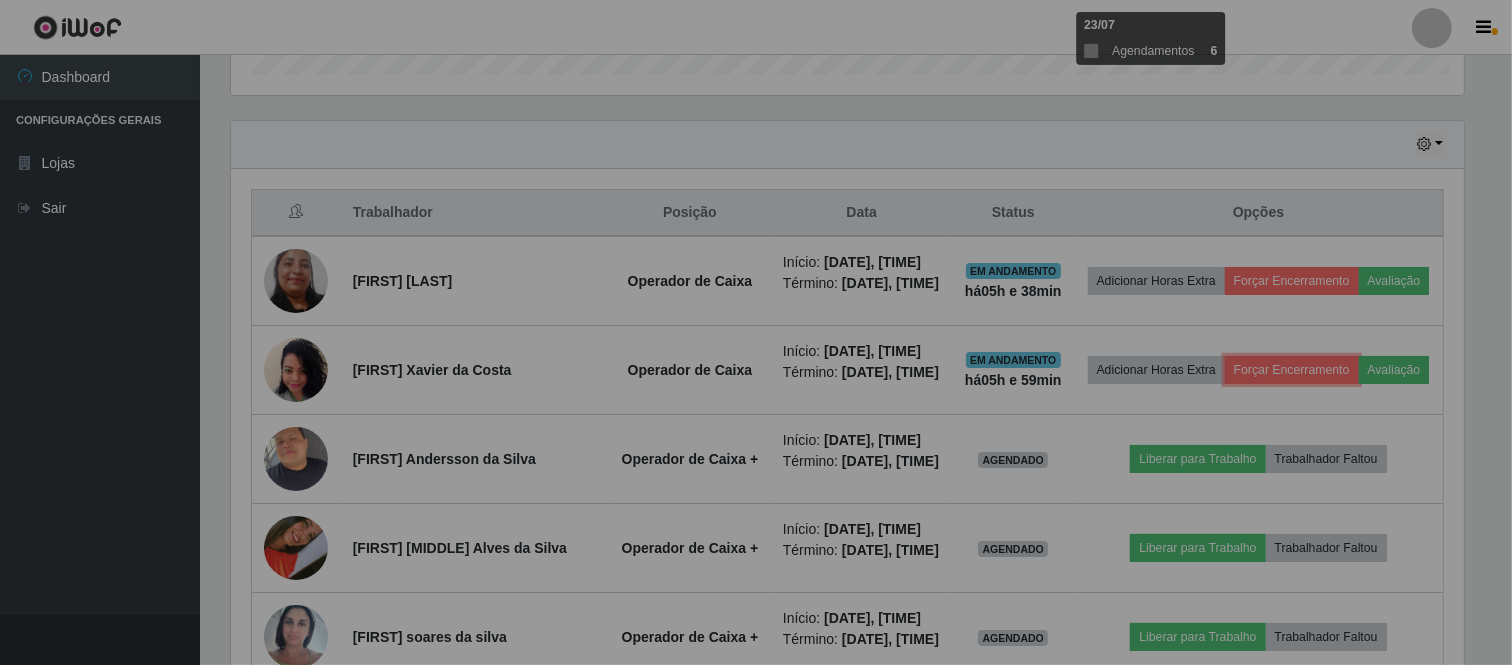 scroll, scrollTop: 999584, scrollLeft: 998750, axis: both 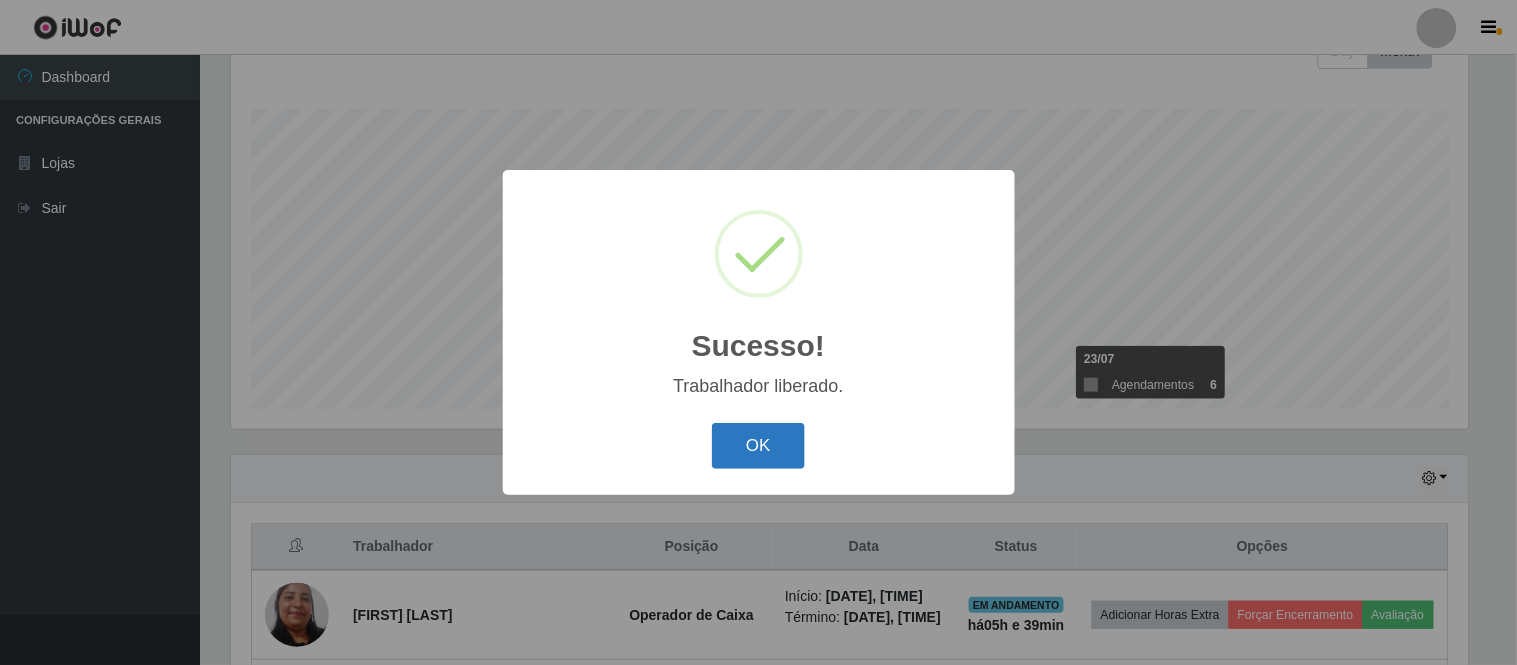 click on "OK" at bounding box center [758, 446] 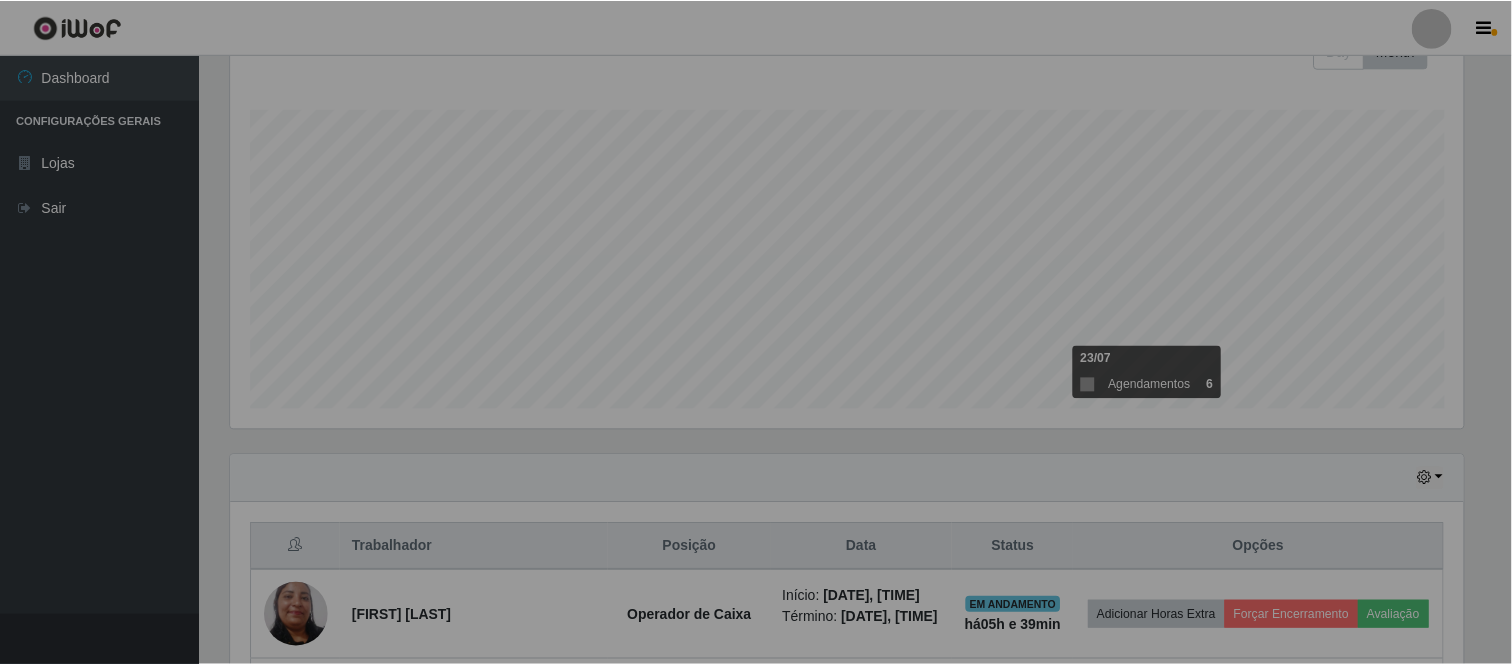 scroll, scrollTop: 999584, scrollLeft: 998750, axis: both 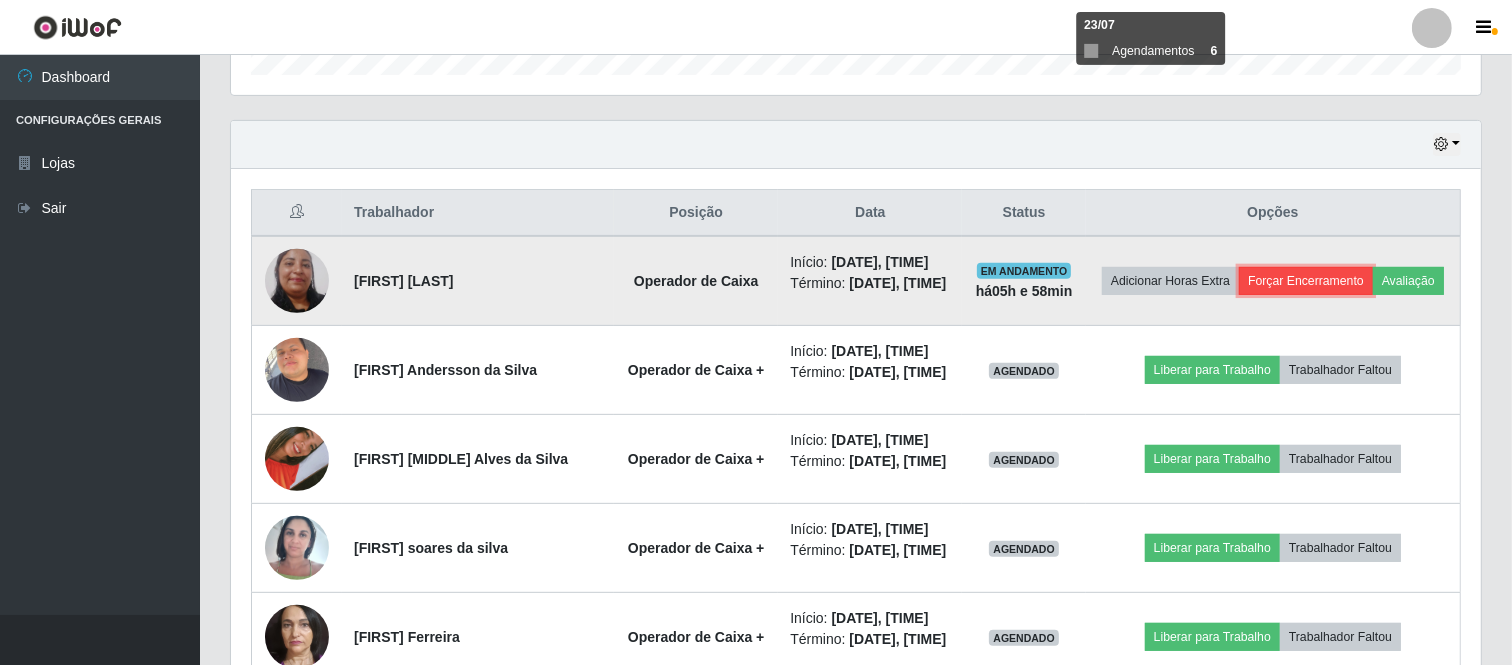 click on "Forçar Encerramento" at bounding box center (1306, 281) 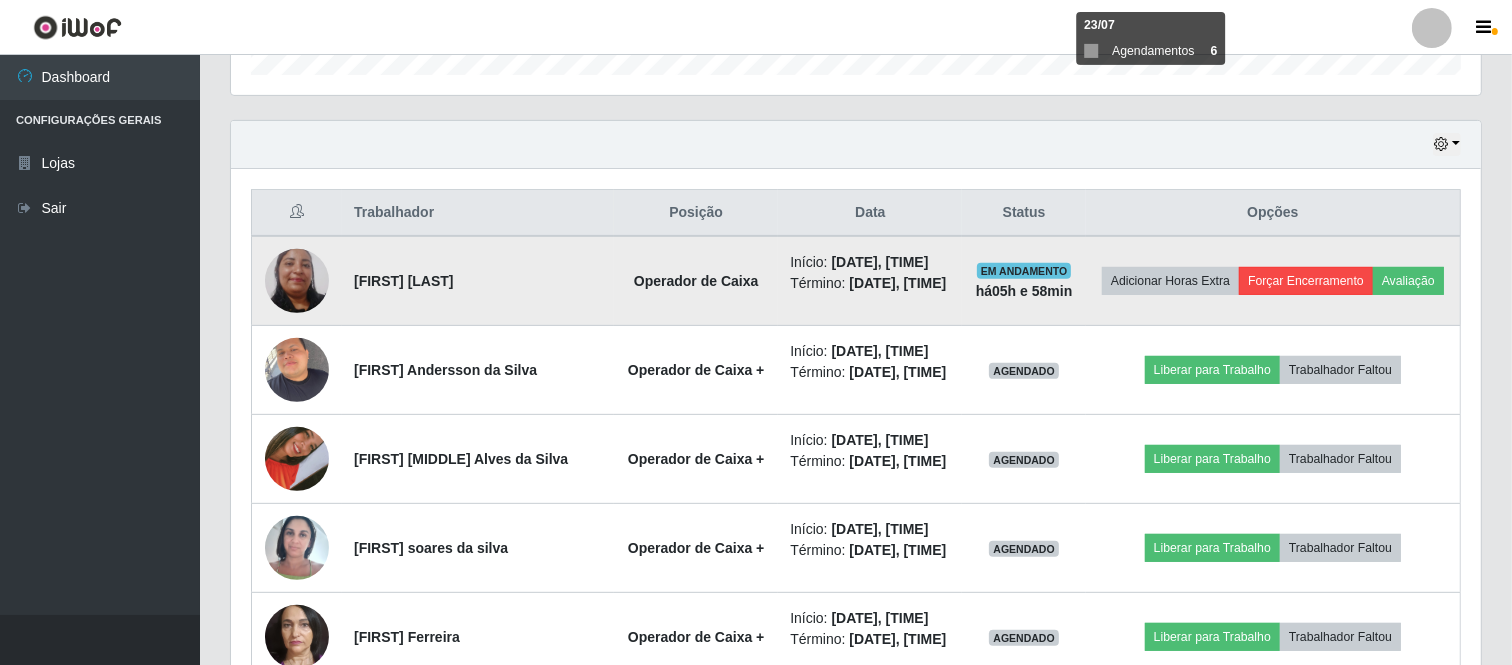 scroll, scrollTop: 999584, scrollLeft: 998761, axis: both 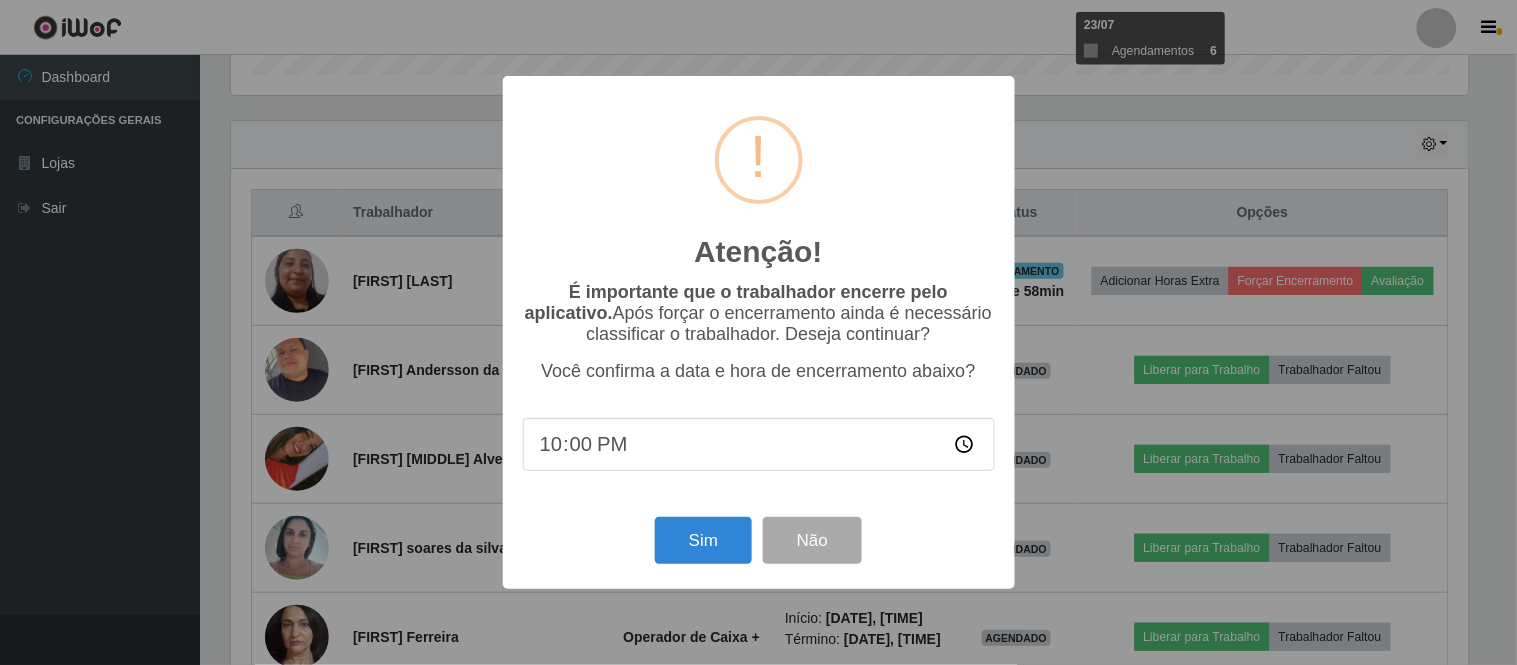 click on "Atenção! × É importante que o trabalhador encerre pelo aplicativo.
Após forçar o encerramento ainda é necessário classificar o trabalhador.
Deseja continuar?
Você confirma a data e hora de encerramento abaixo?
22:00
Sim Não" at bounding box center (759, 332) 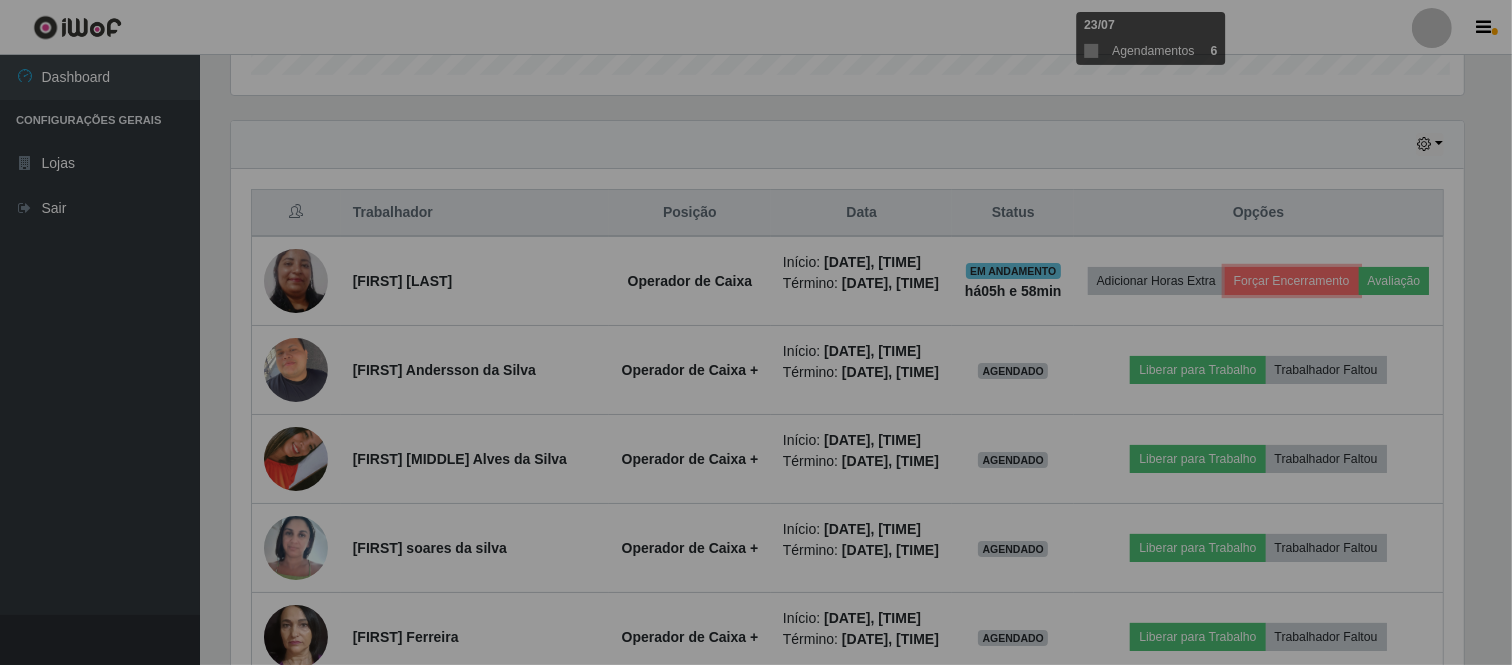 scroll, scrollTop: 999584, scrollLeft: 998750, axis: both 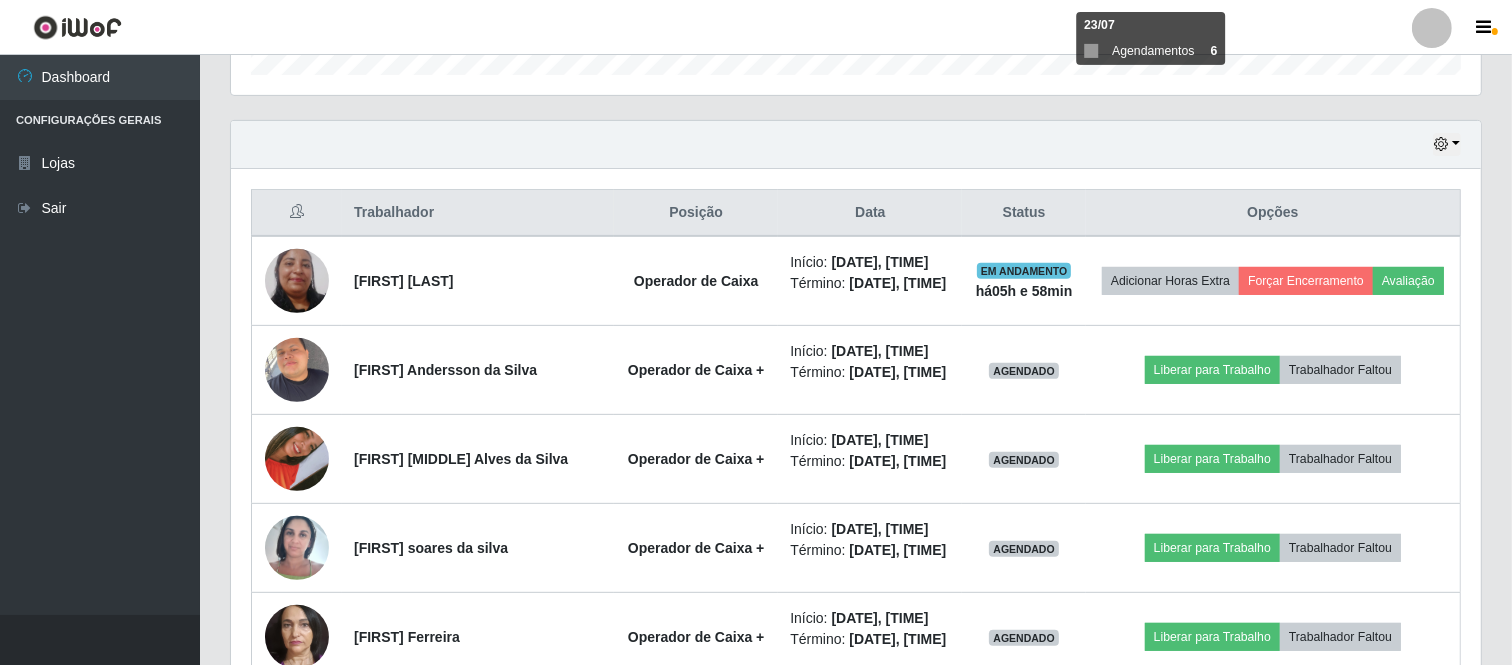 click on "Agendamentos Day Month [DATE] Agendamentos 6" at bounding box center (856, -101) 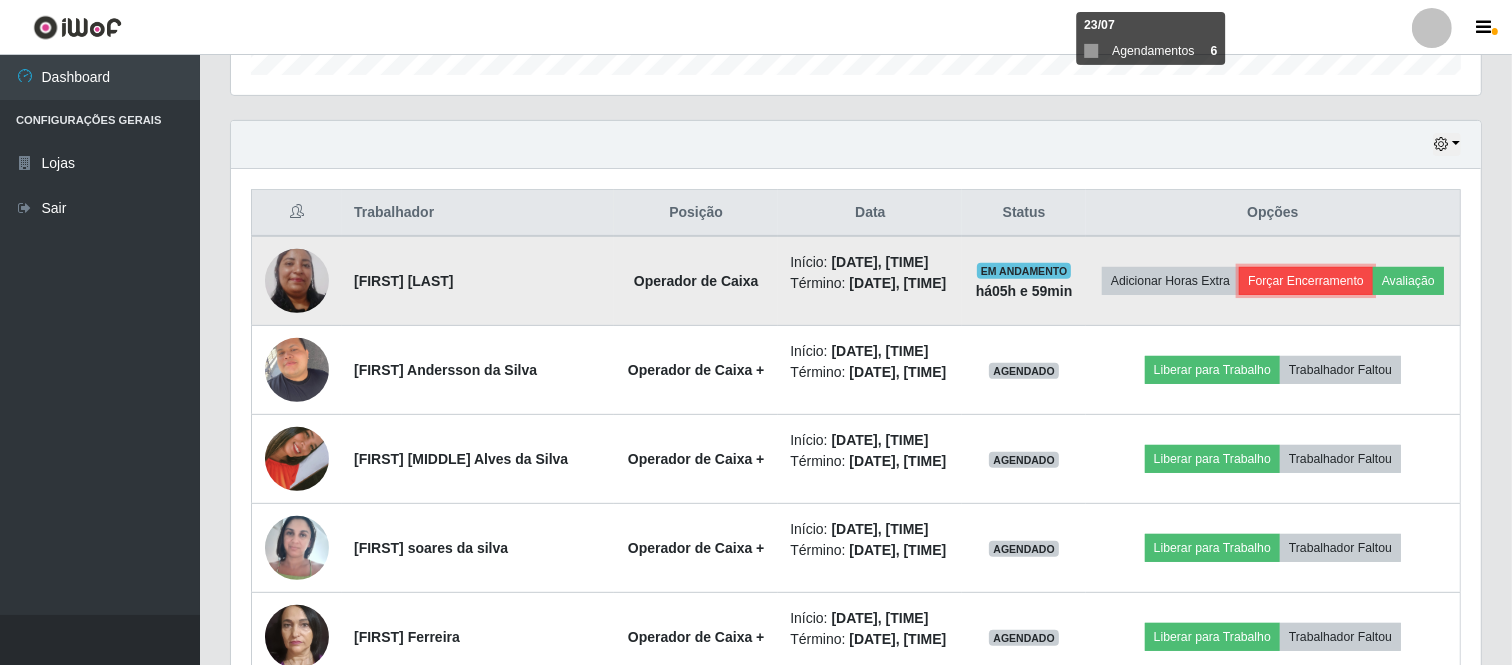 click on "Forçar Encerramento" at bounding box center [1306, 281] 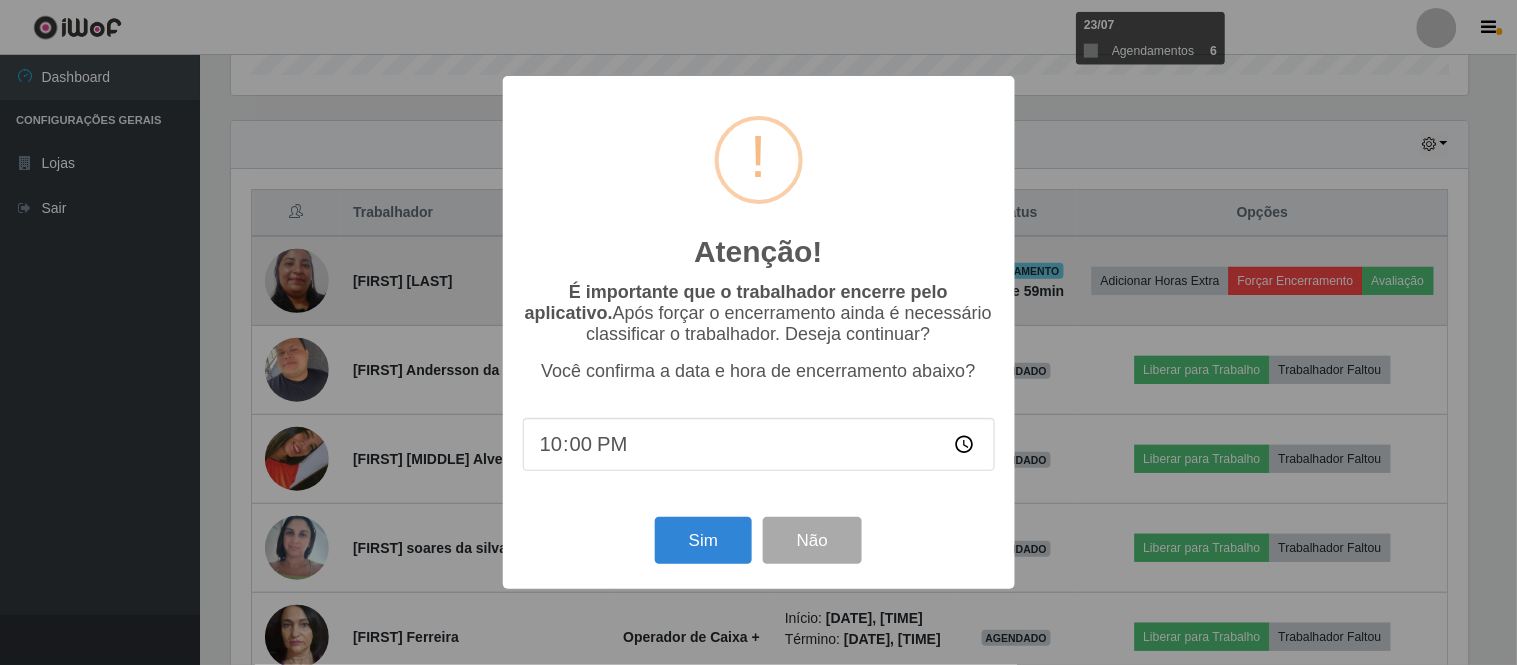 scroll, scrollTop: 999584, scrollLeft: 998761, axis: both 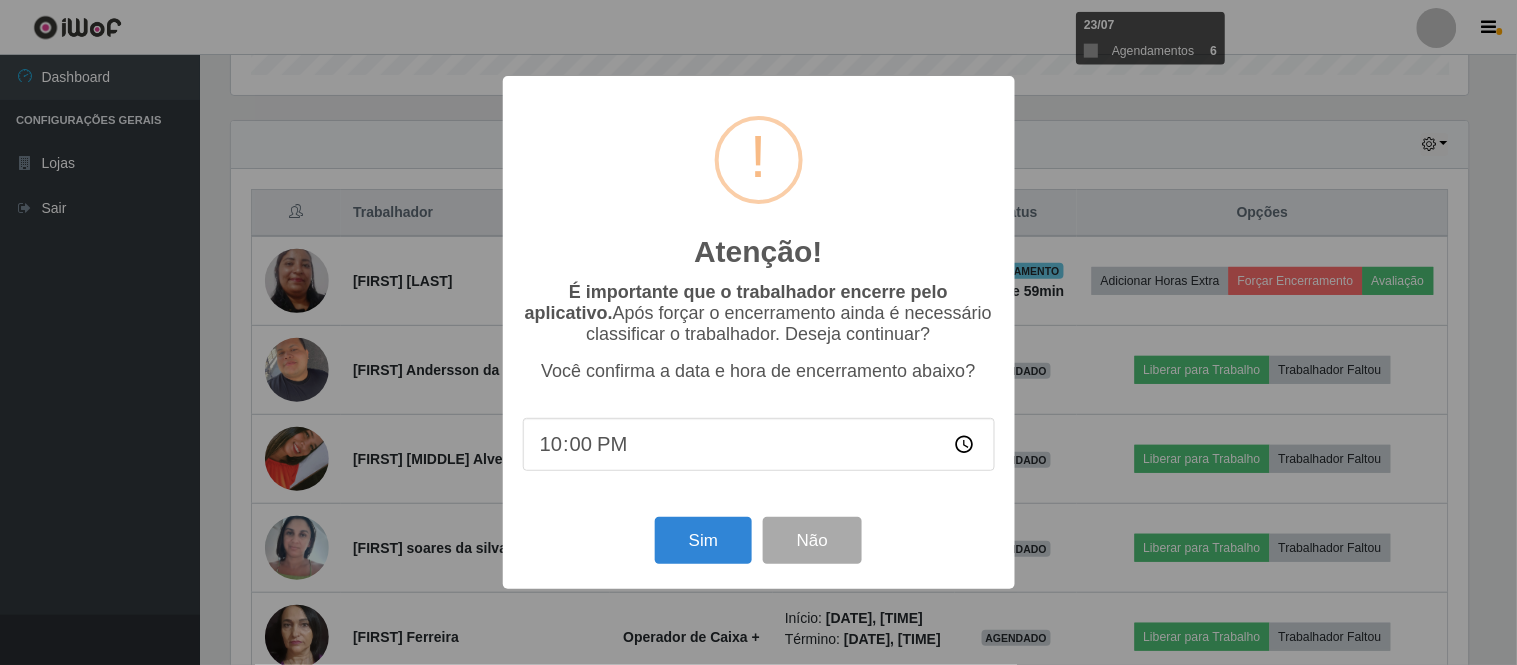 drag, startPoint x: 1176, startPoint y: 42, endPoint x: 1335, endPoint y: 26, distance: 159.80301 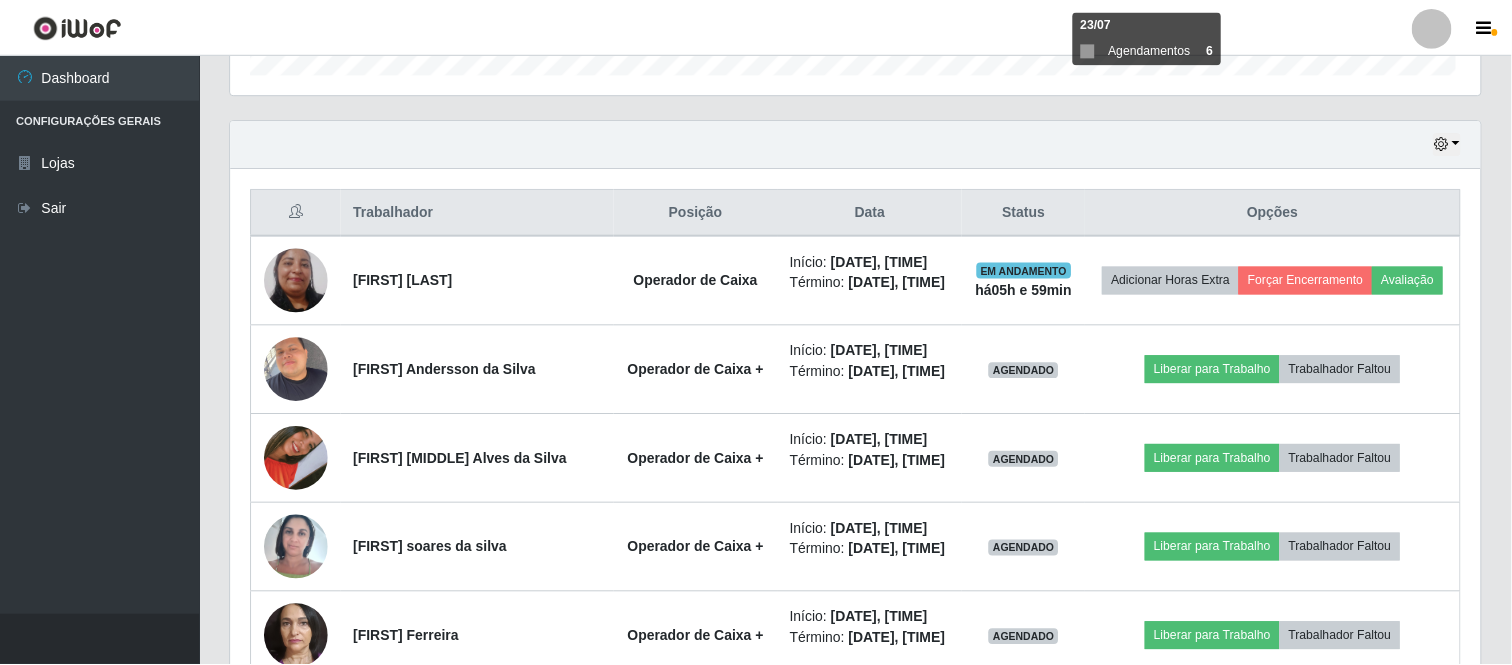 scroll, scrollTop: 999584, scrollLeft: 998750, axis: both 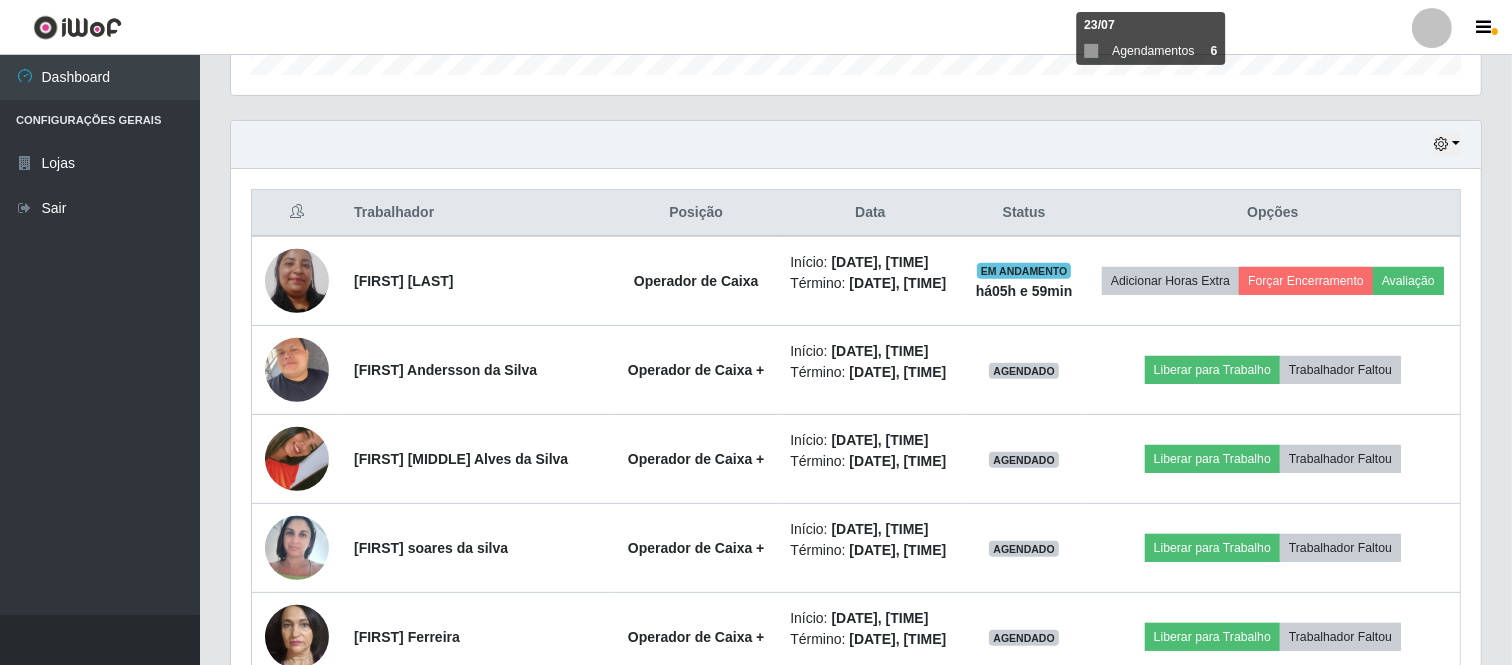 click at bounding box center [1432, 28] 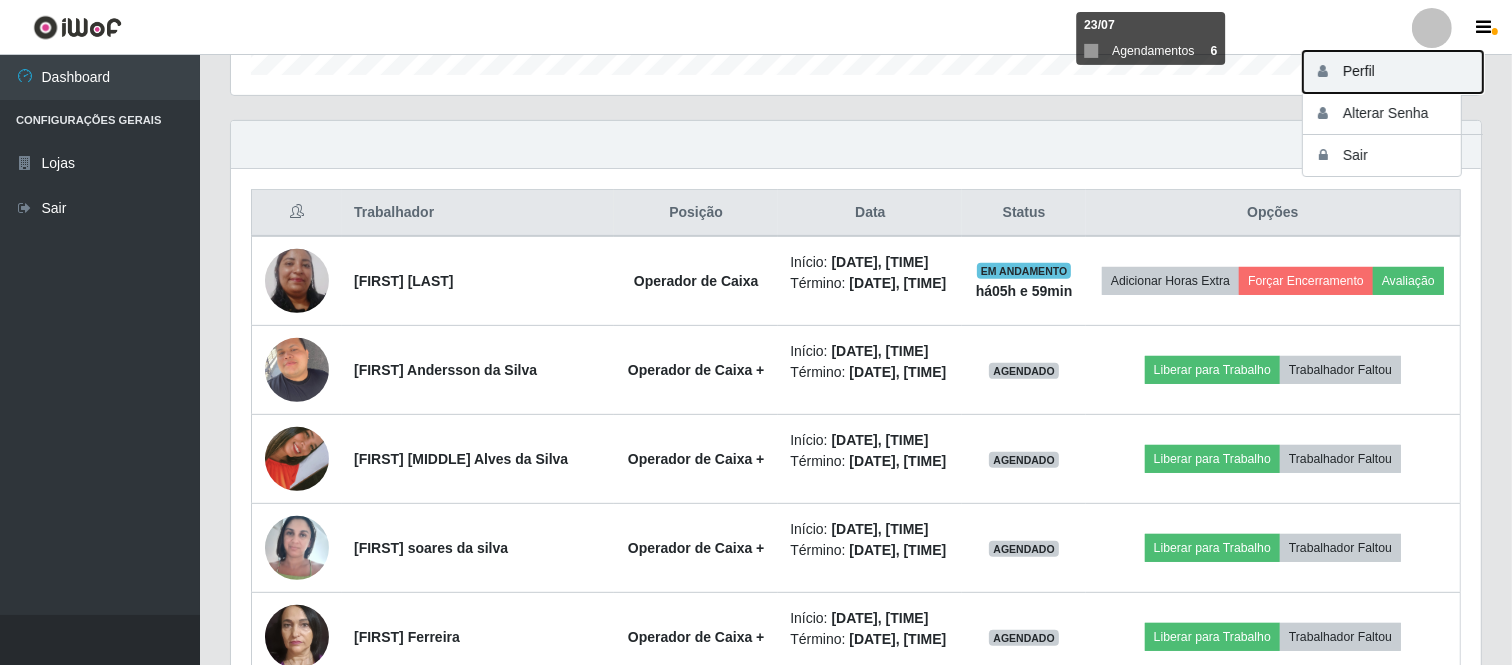 click on "Perfil" at bounding box center (1393, 72) 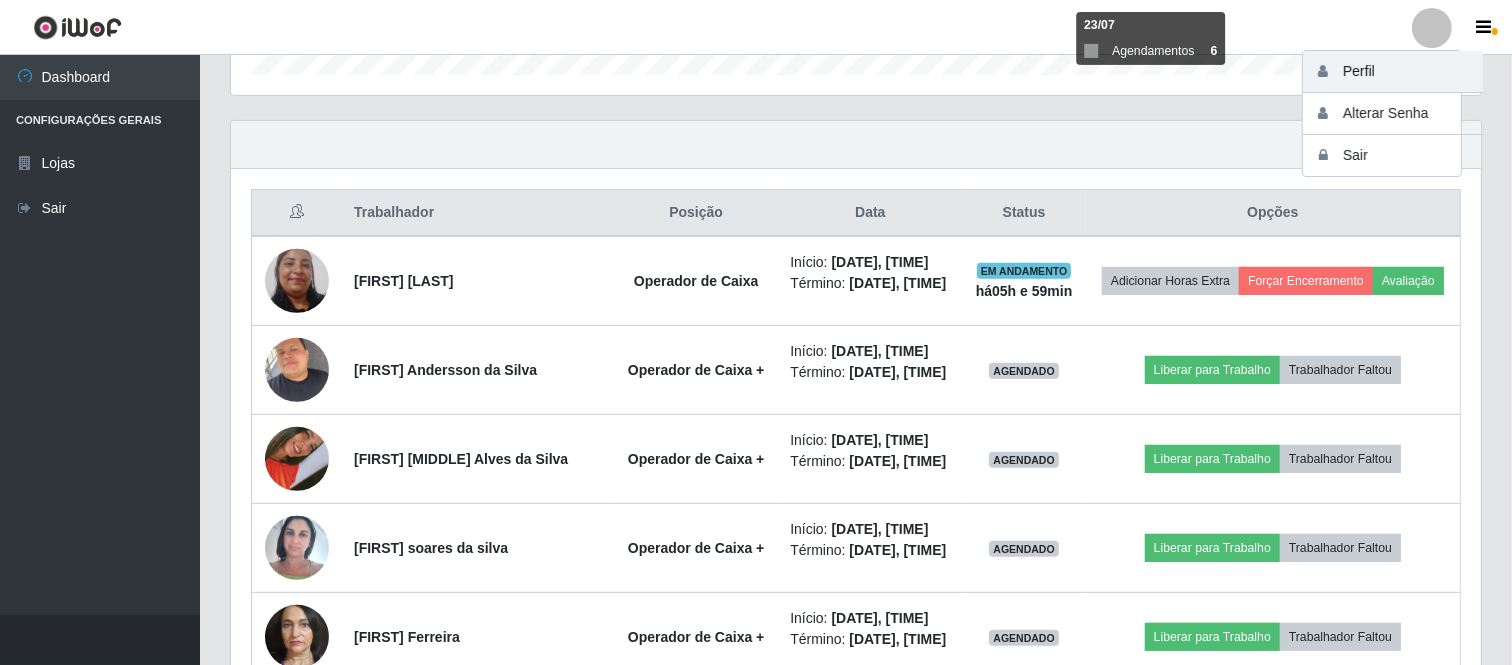 scroll, scrollTop: 0, scrollLeft: 0, axis: both 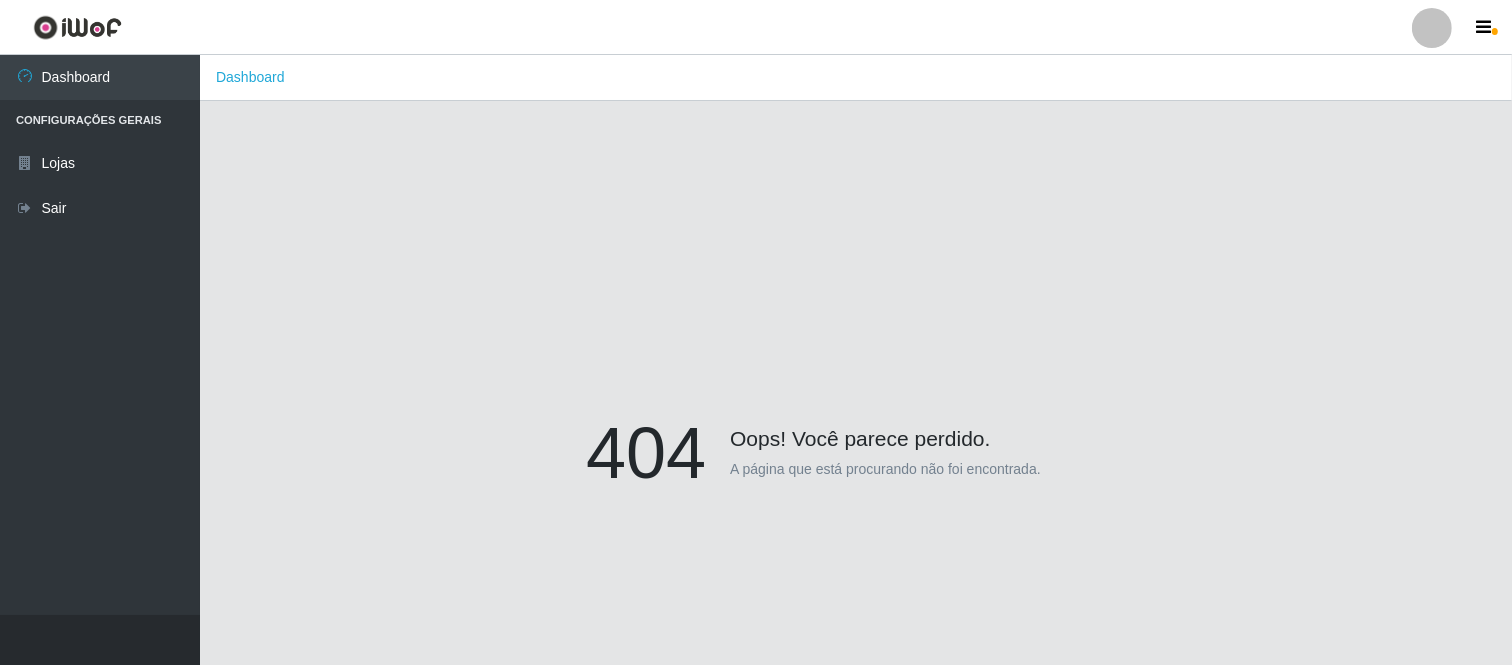 click on "404 Oops! Você parece perdido. A página que está procurando não foi encontrada." at bounding box center [856, 457] 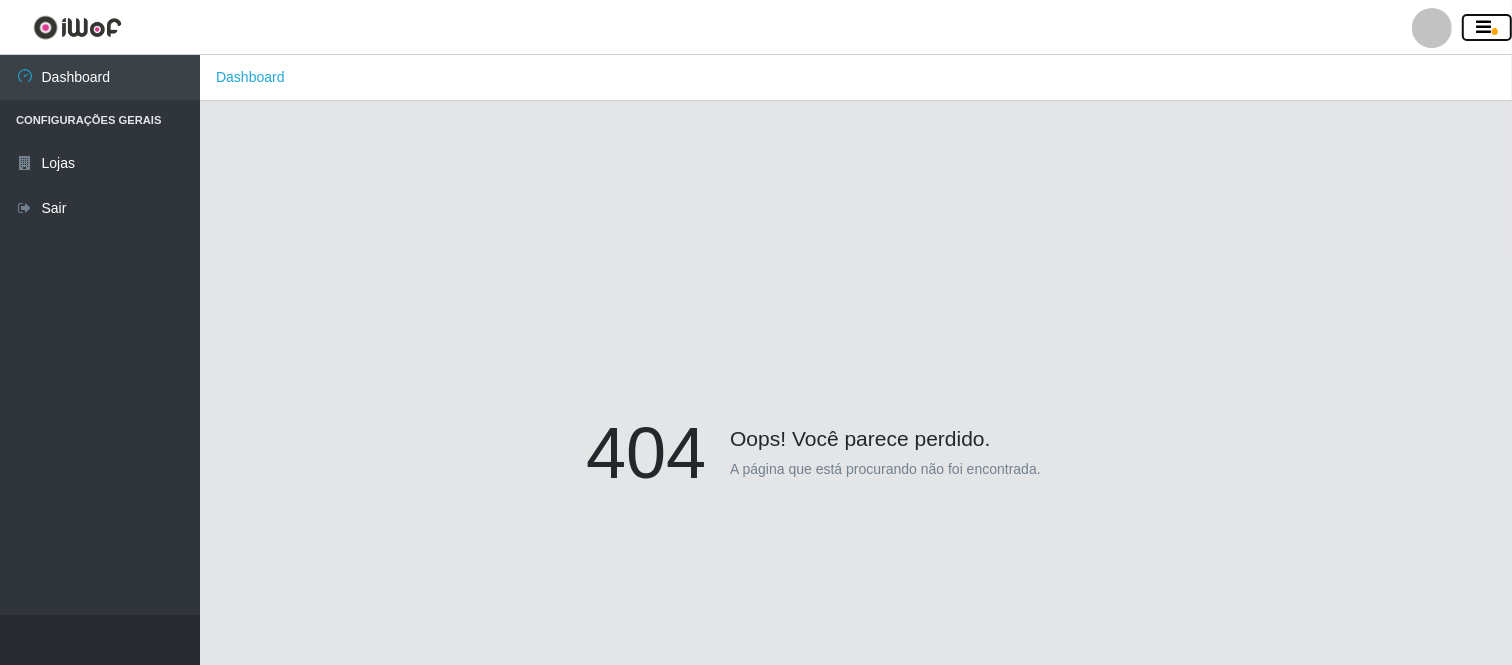 click at bounding box center (1484, 28) 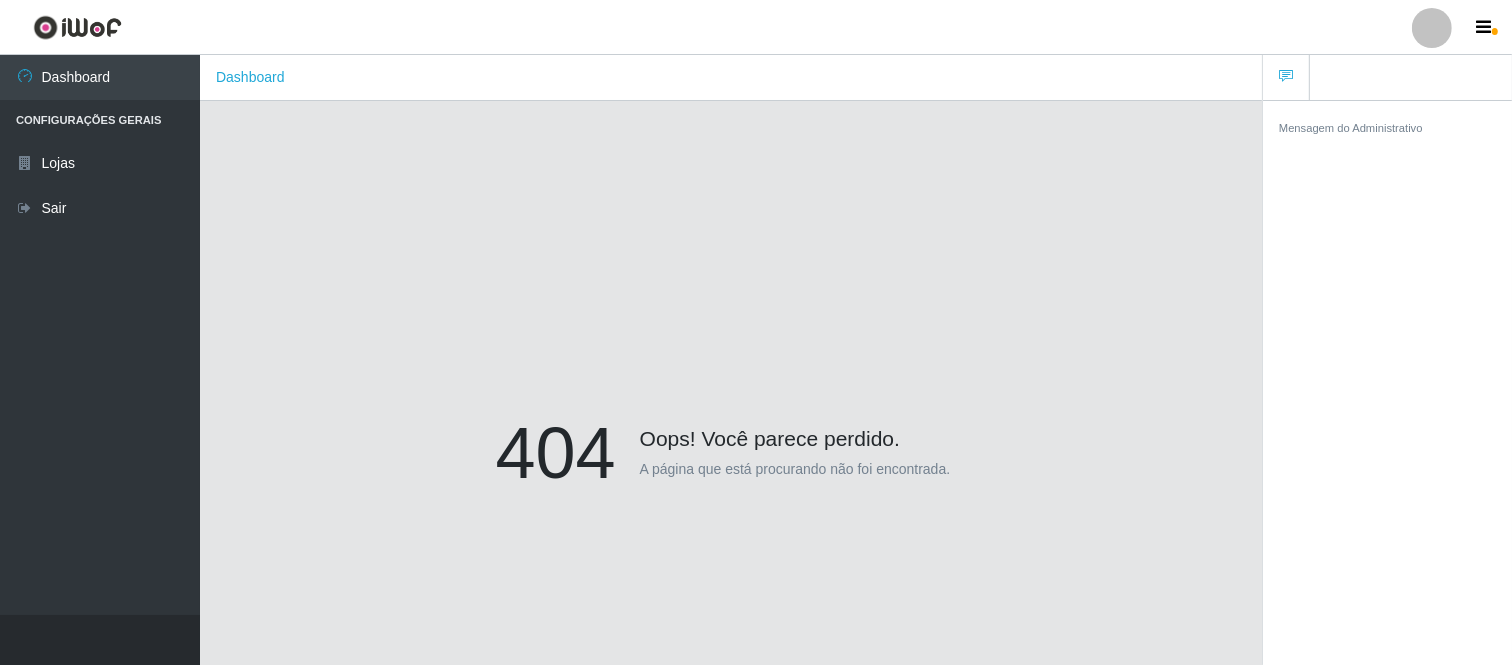 click at bounding box center [1432, 28] 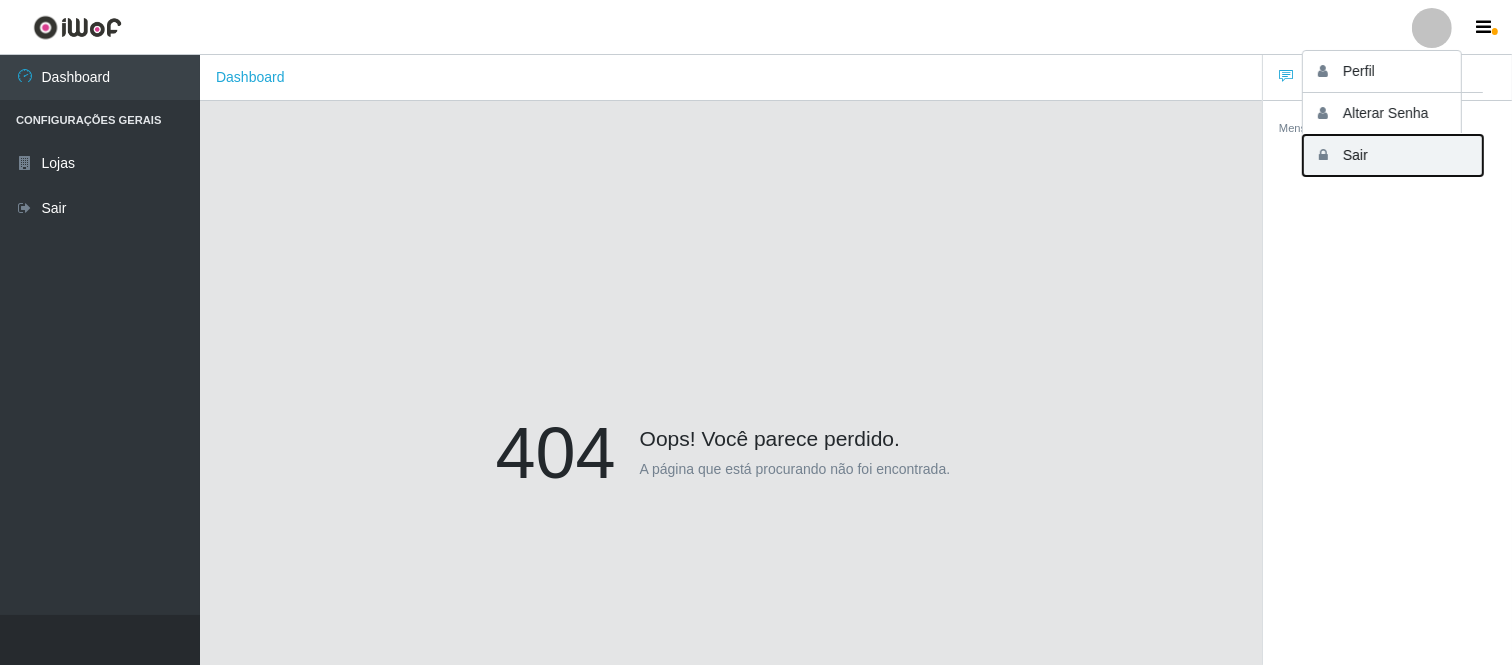 click on "Sair" at bounding box center (1393, 155) 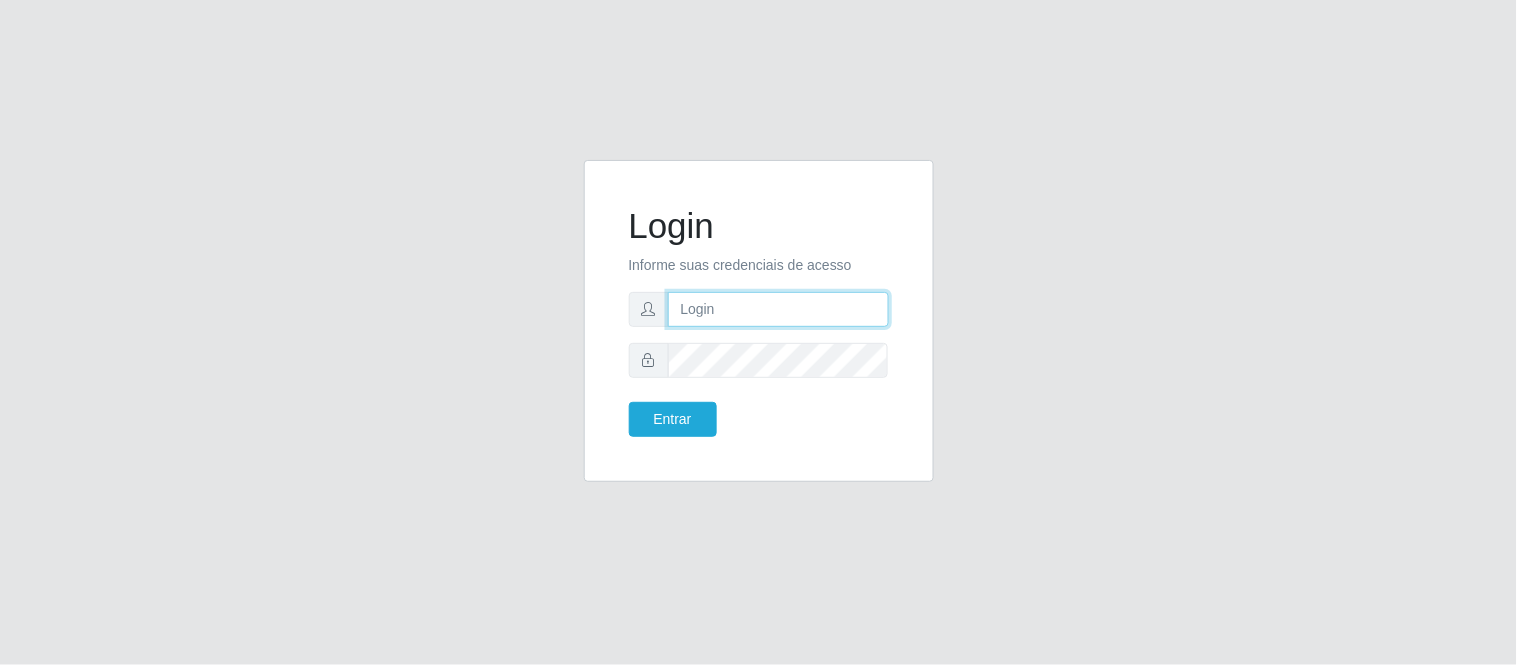 click at bounding box center [778, 309] 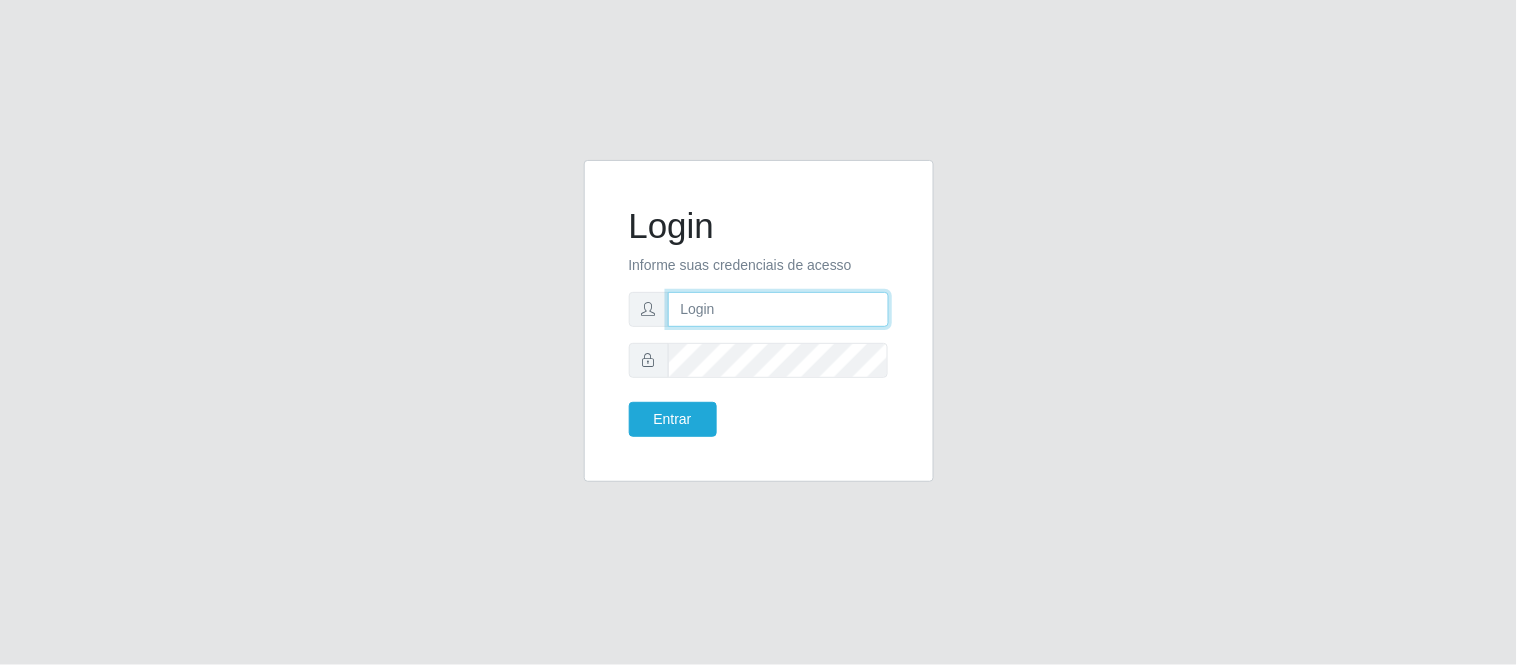 type on "[EMAIL]" 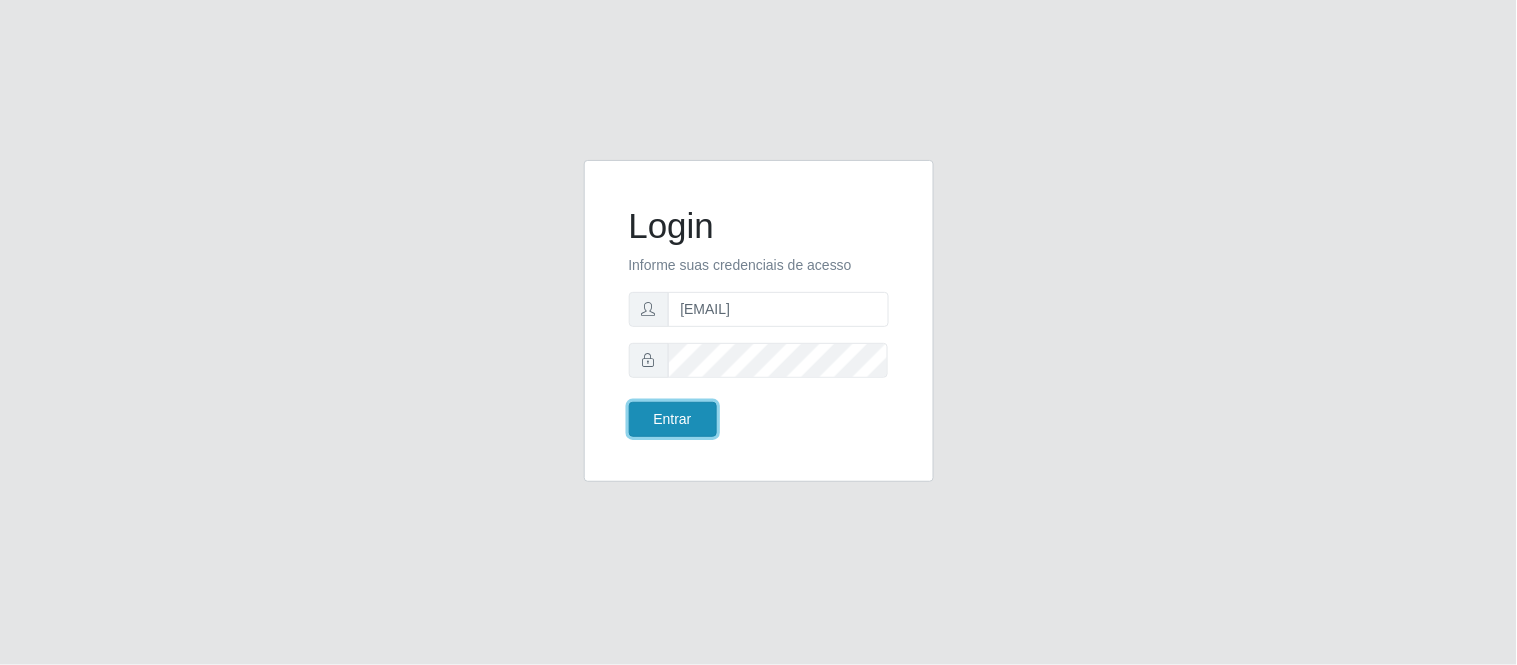 click on "Entrar" at bounding box center (673, 419) 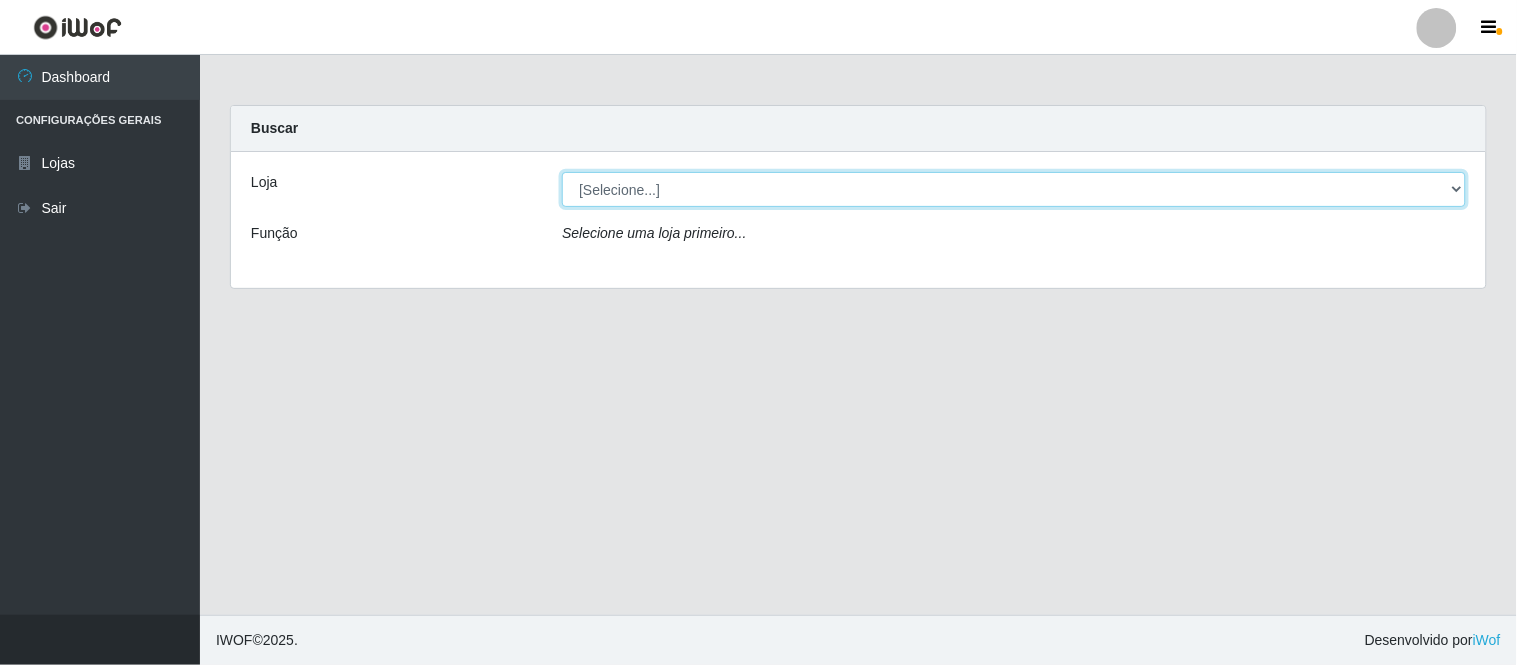 click on "[Selecione...] Queiroz Atacadão - Coophab" at bounding box center [1014, 189] 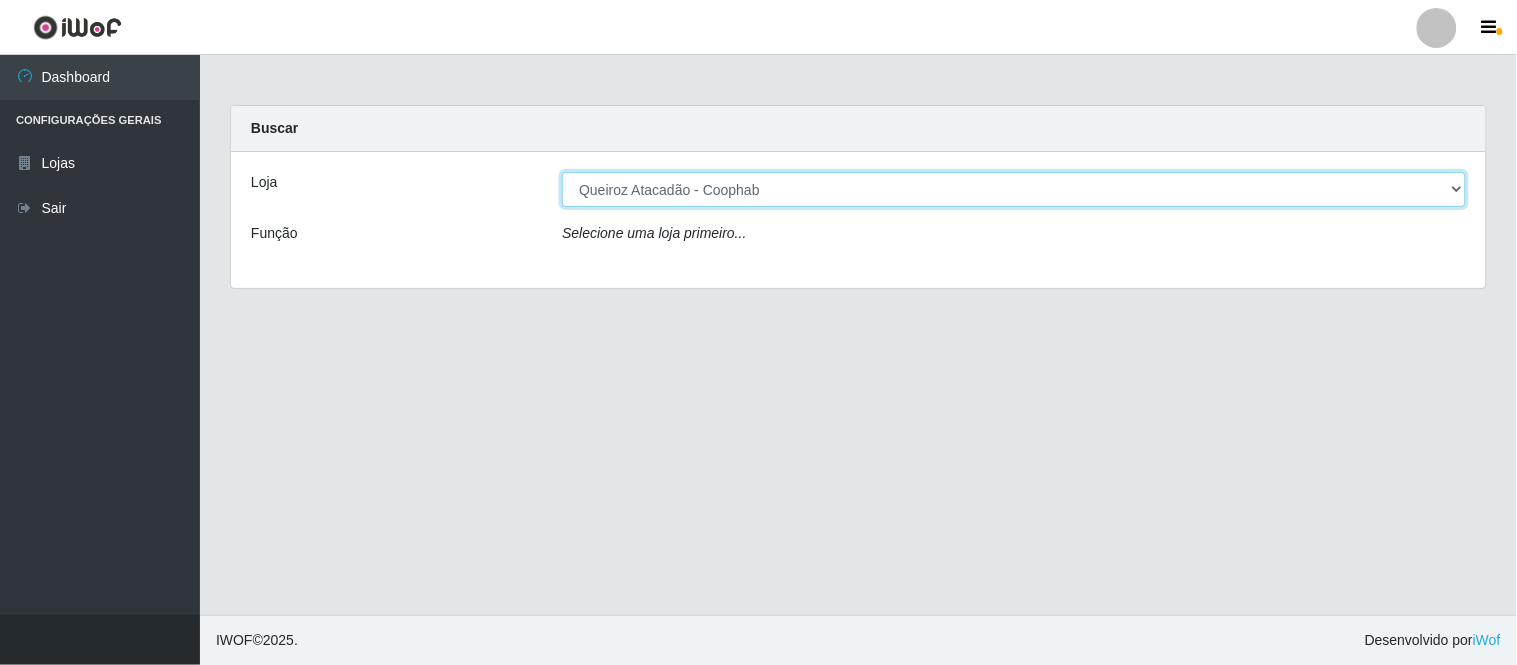 click on "[Selecione...] Queiroz Atacadão - Coophab" at bounding box center (1014, 189) 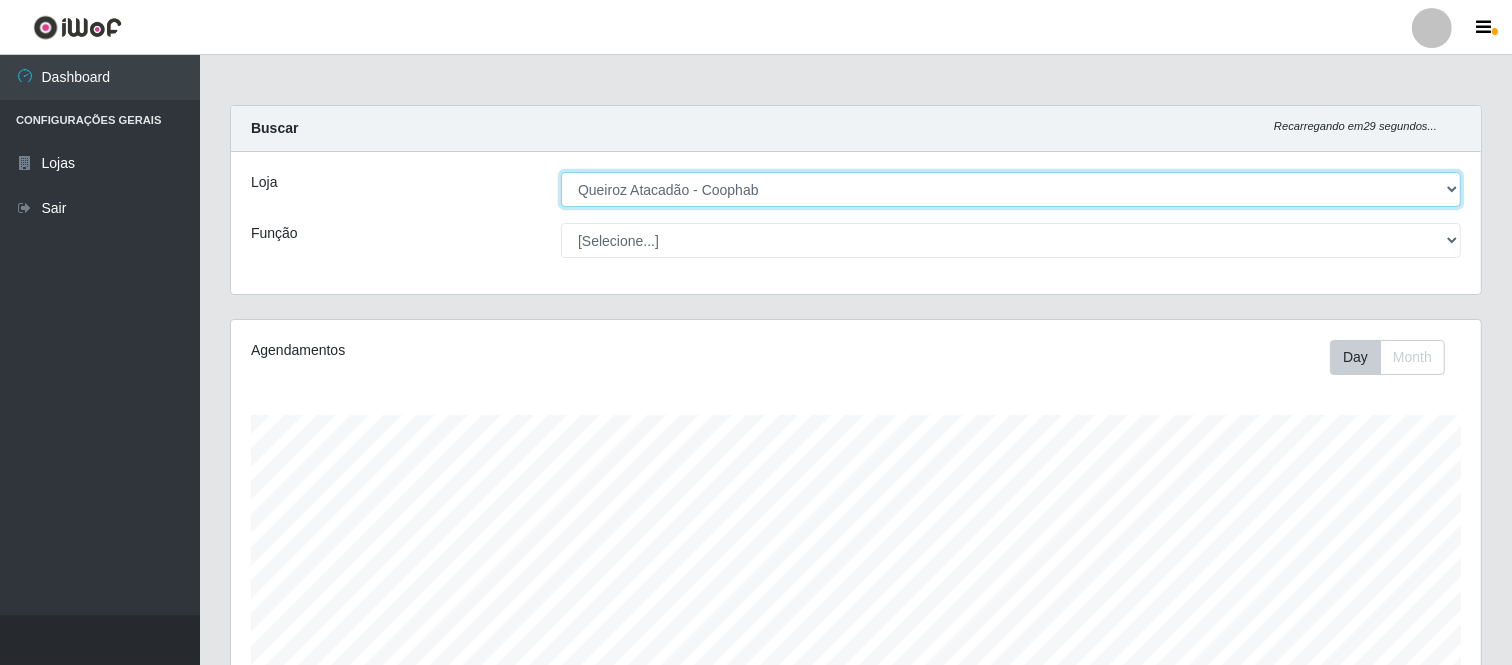scroll, scrollTop: 999584, scrollLeft: 998750, axis: both 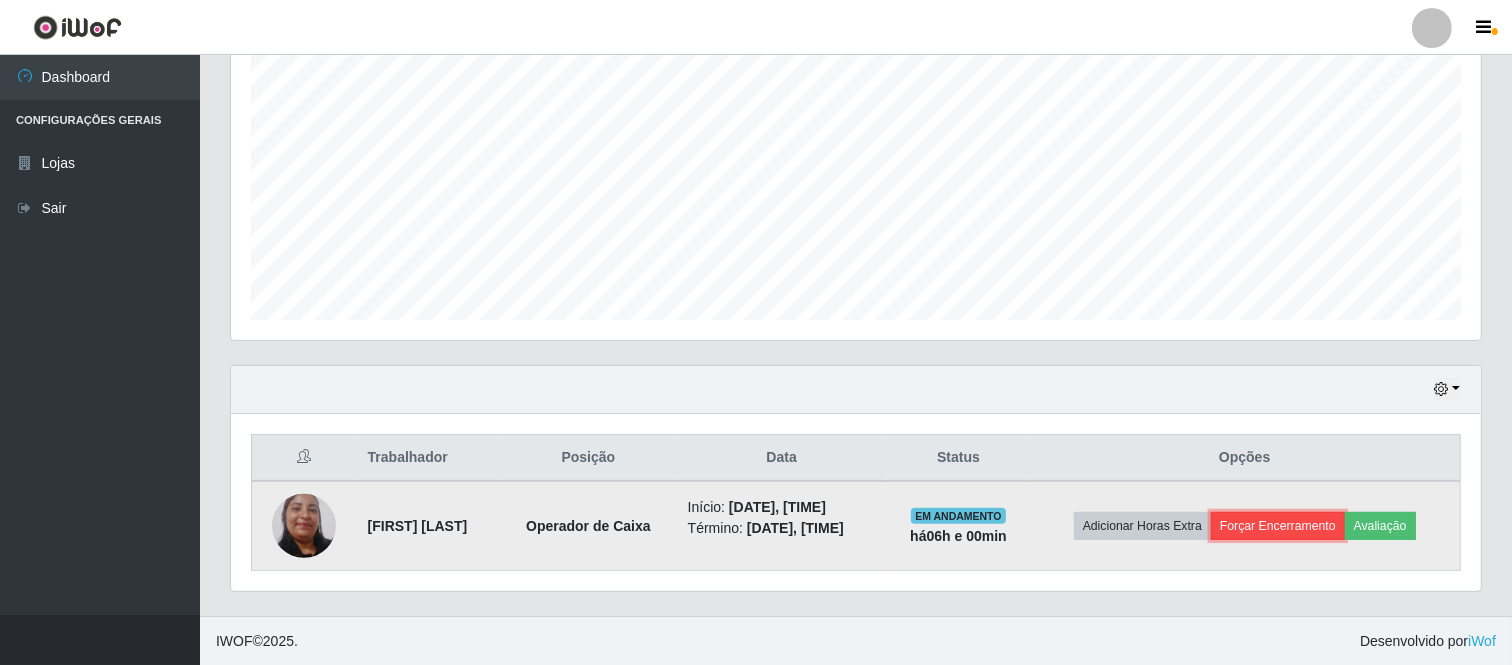 click on "Forçar Encerramento" at bounding box center (1278, 526) 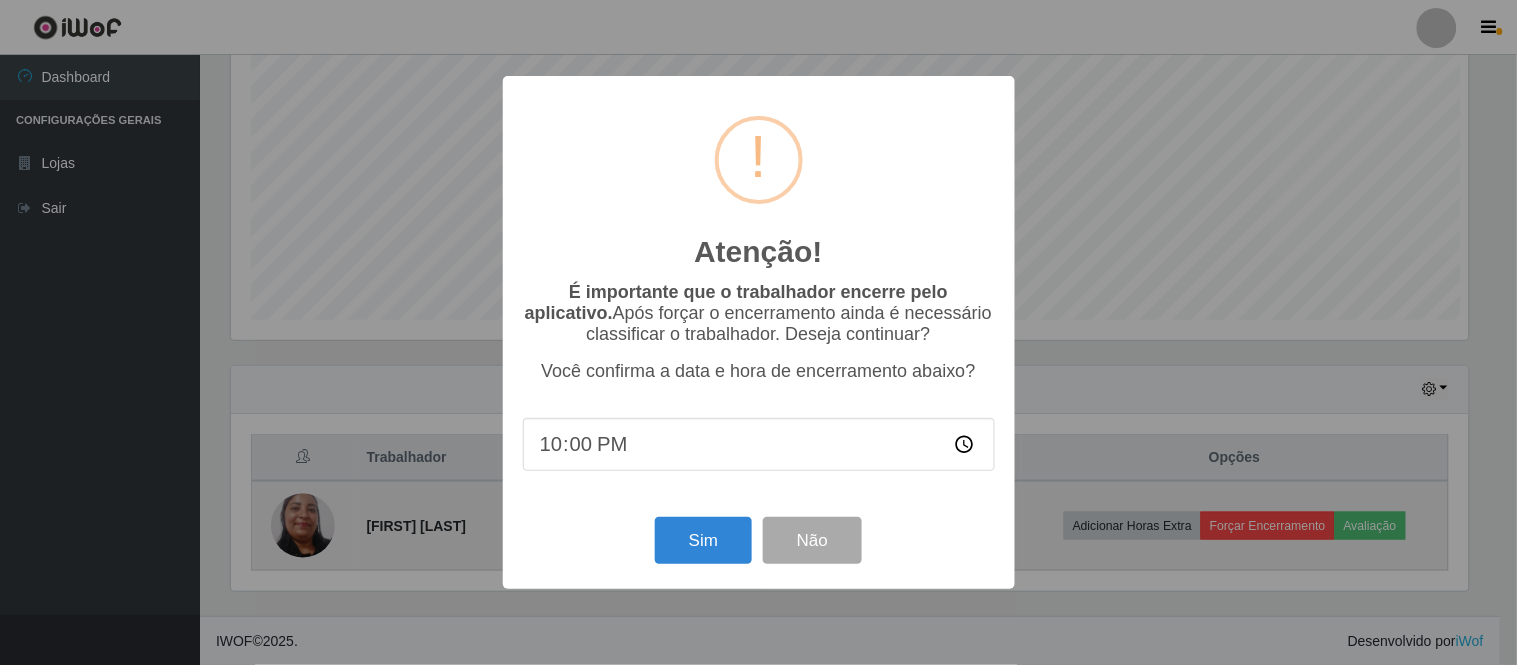 scroll, scrollTop: 999584, scrollLeft: 998761, axis: both 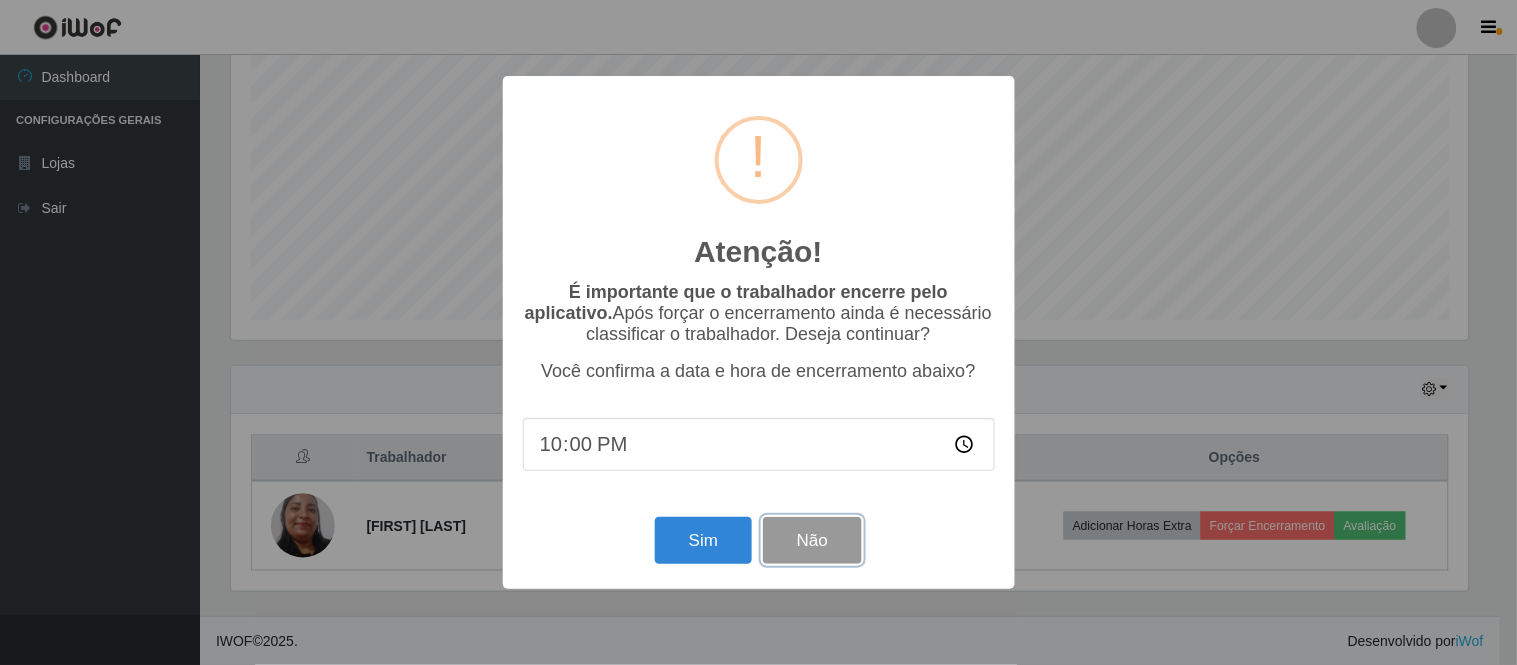 click on "Não" at bounding box center [812, 540] 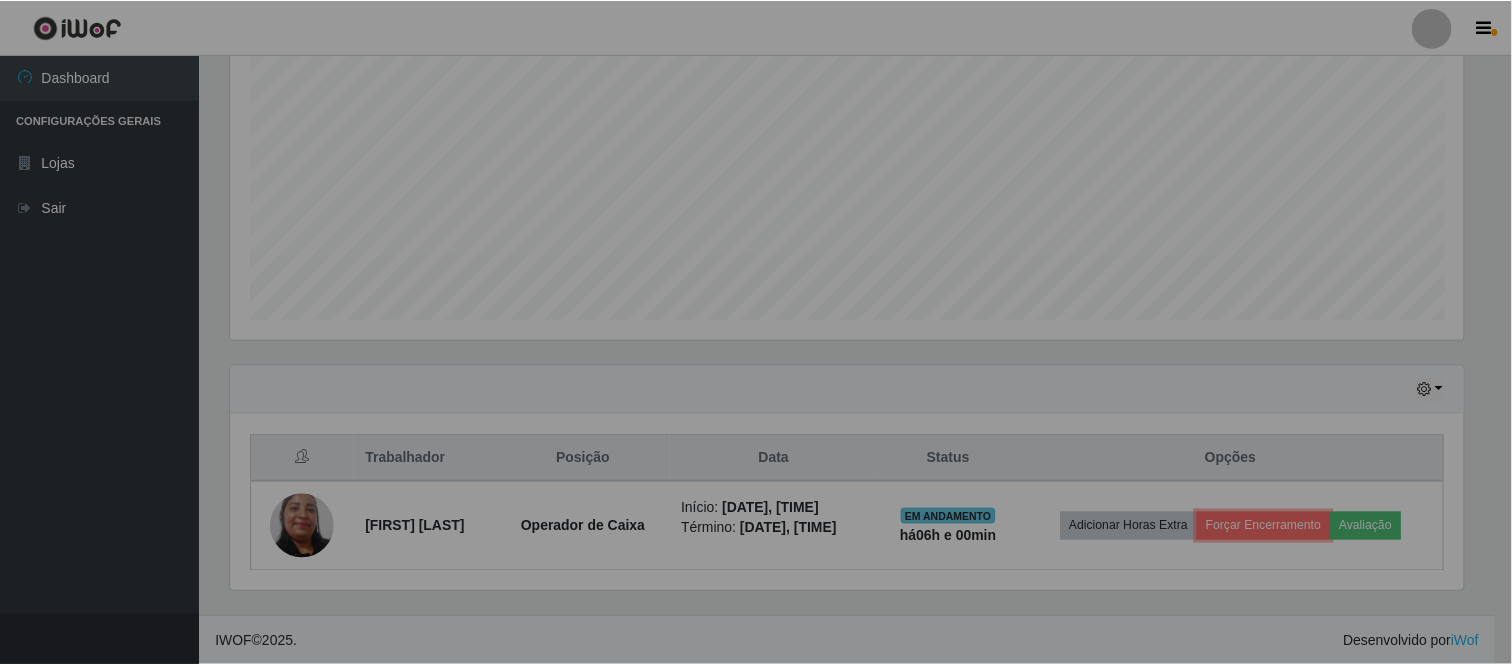 scroll, scrollTop: 999584, scrollLeft: 998750, axis: both 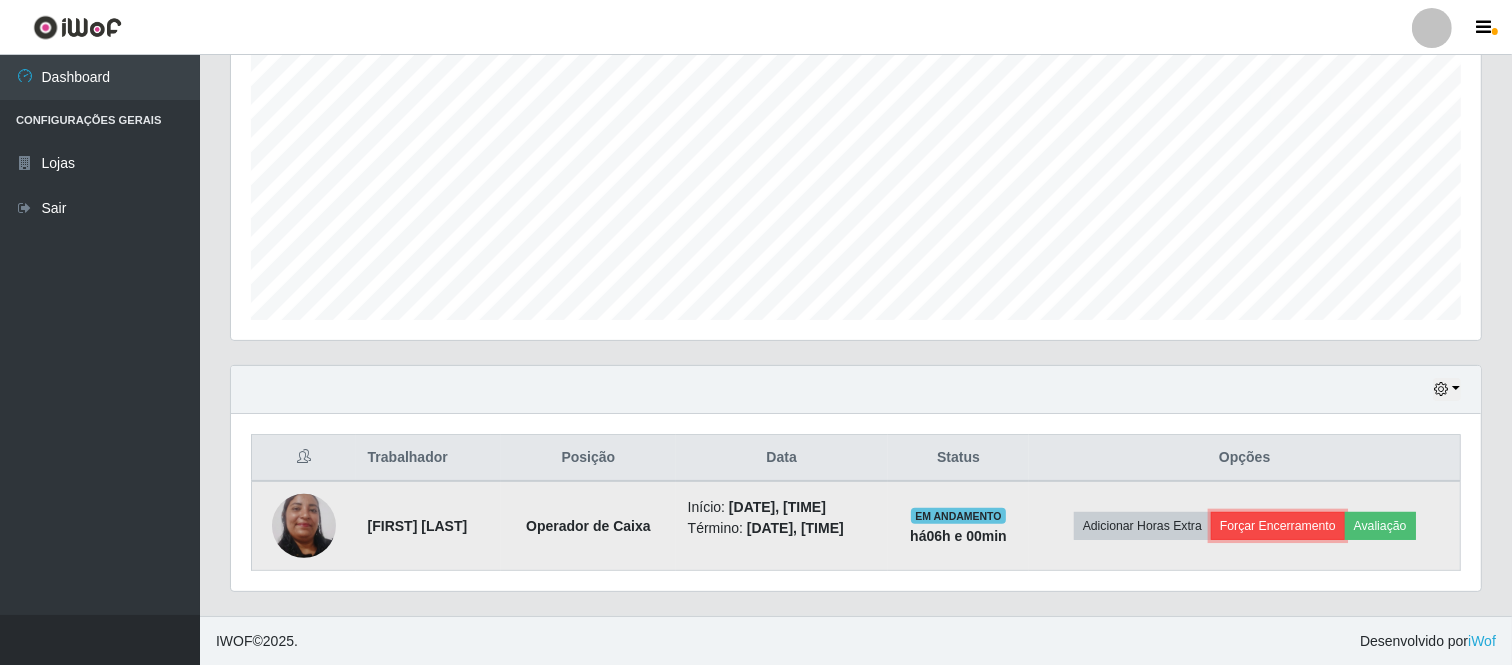 click on "Forçar Encerramento" at bounding box center (1278, 526) 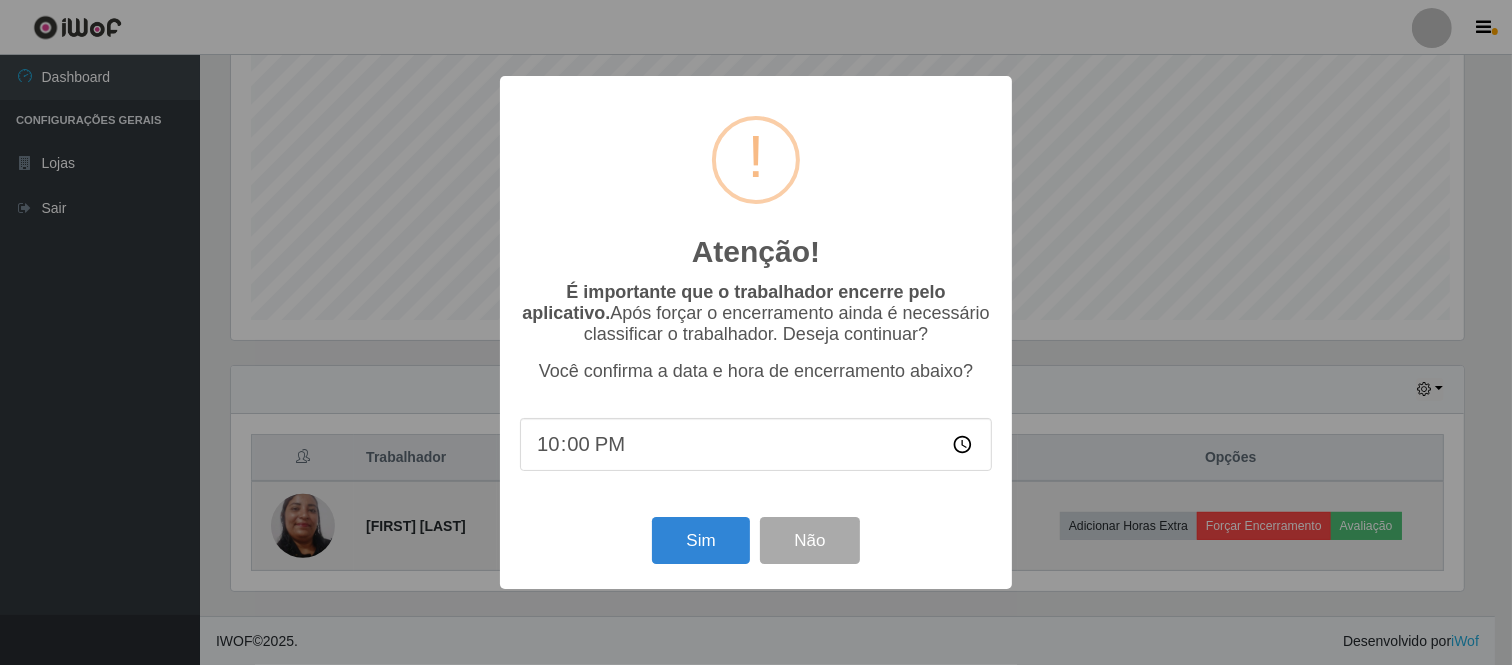 scroll, scrollTop: 999584, scrollLeft: 998761, axis: both 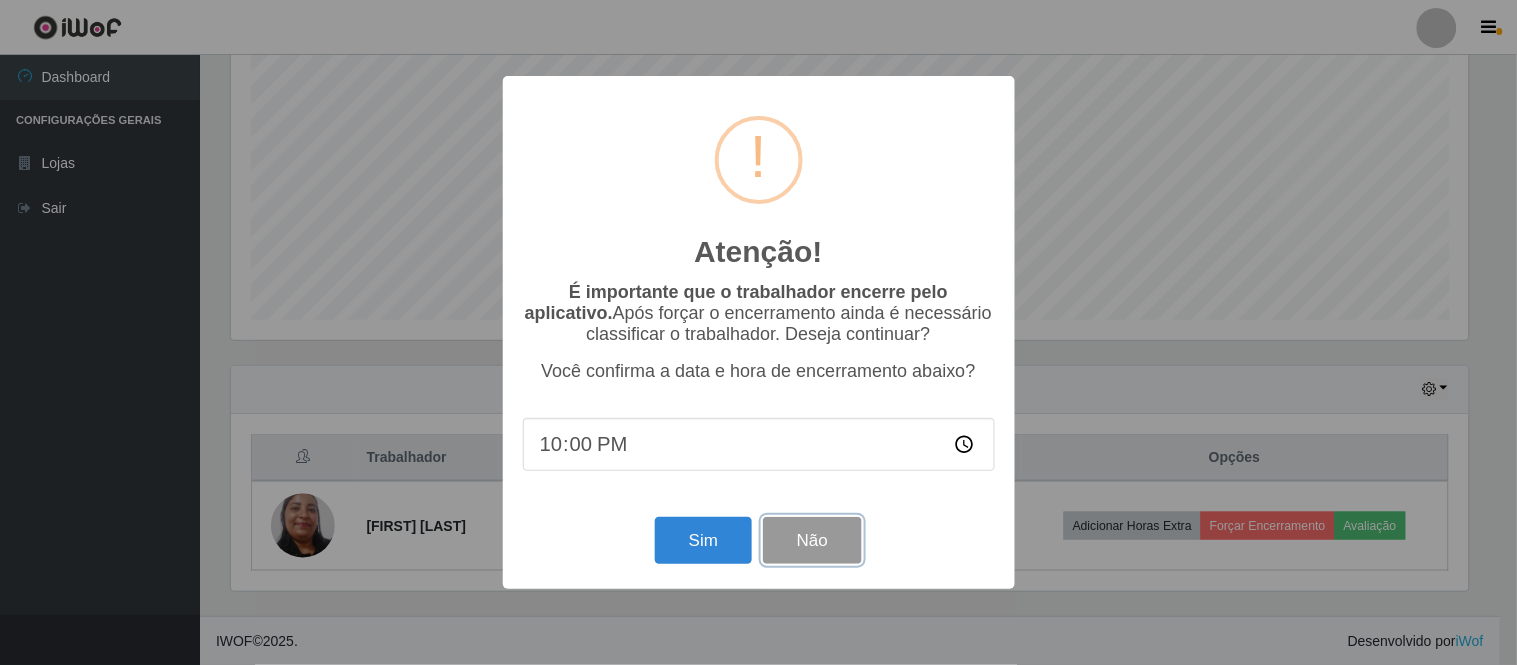 click on "Não" at bounding box center [812, 540] 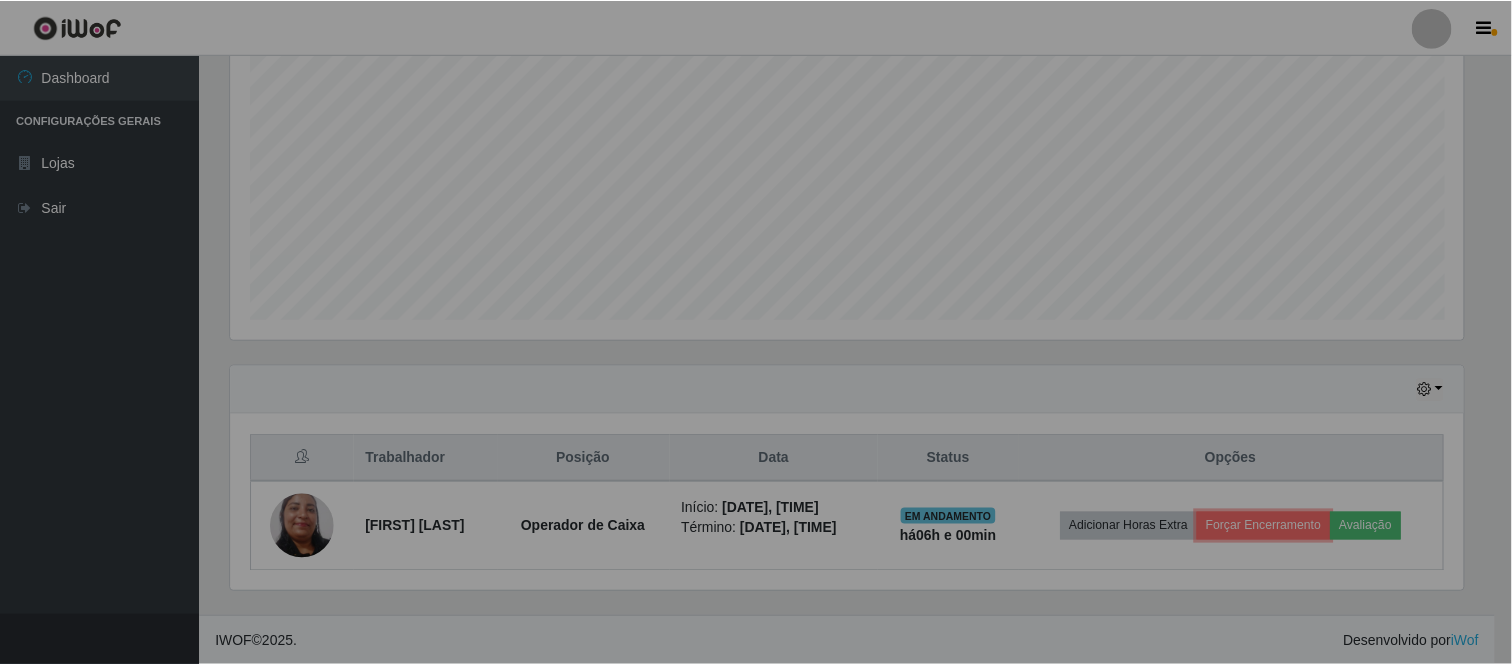 scroll, scrollTop: 999584, scrollLeft: 998750, axis: both 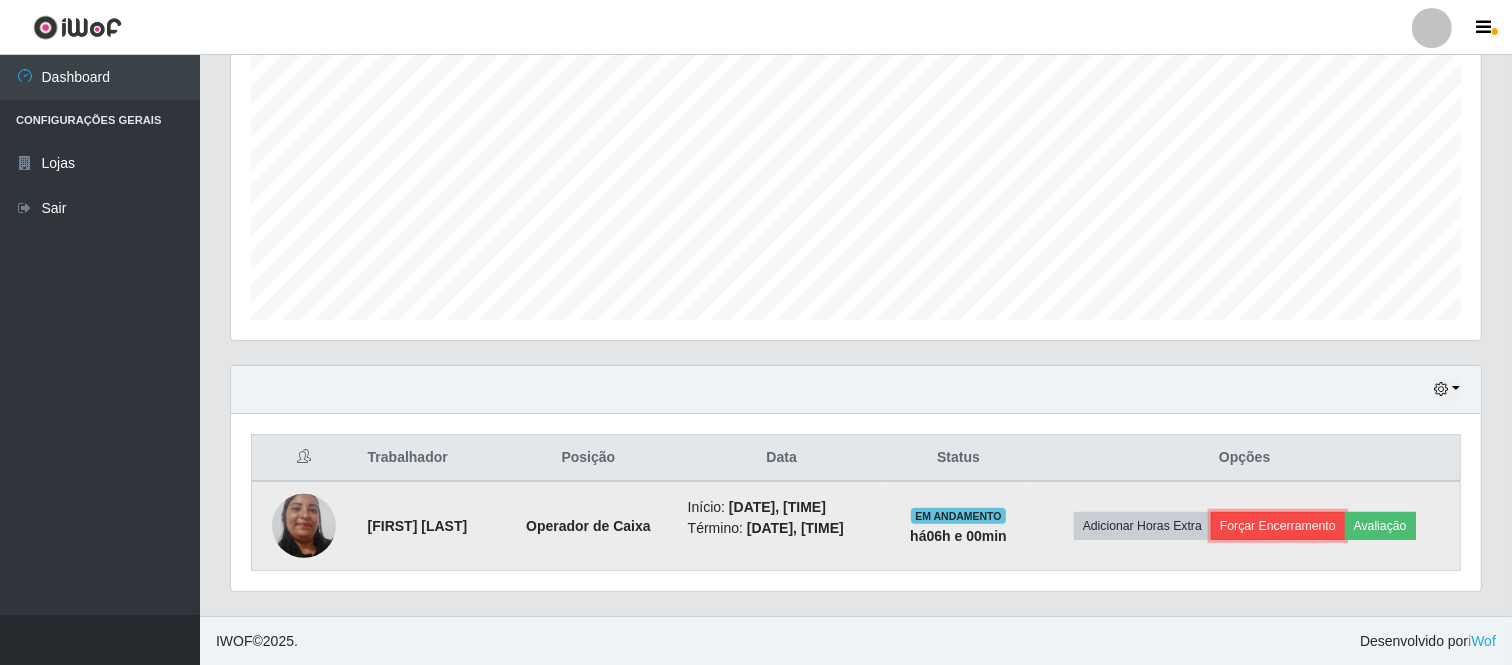 click on "Forçar Encerramento" at bounding box center [1278, 526] 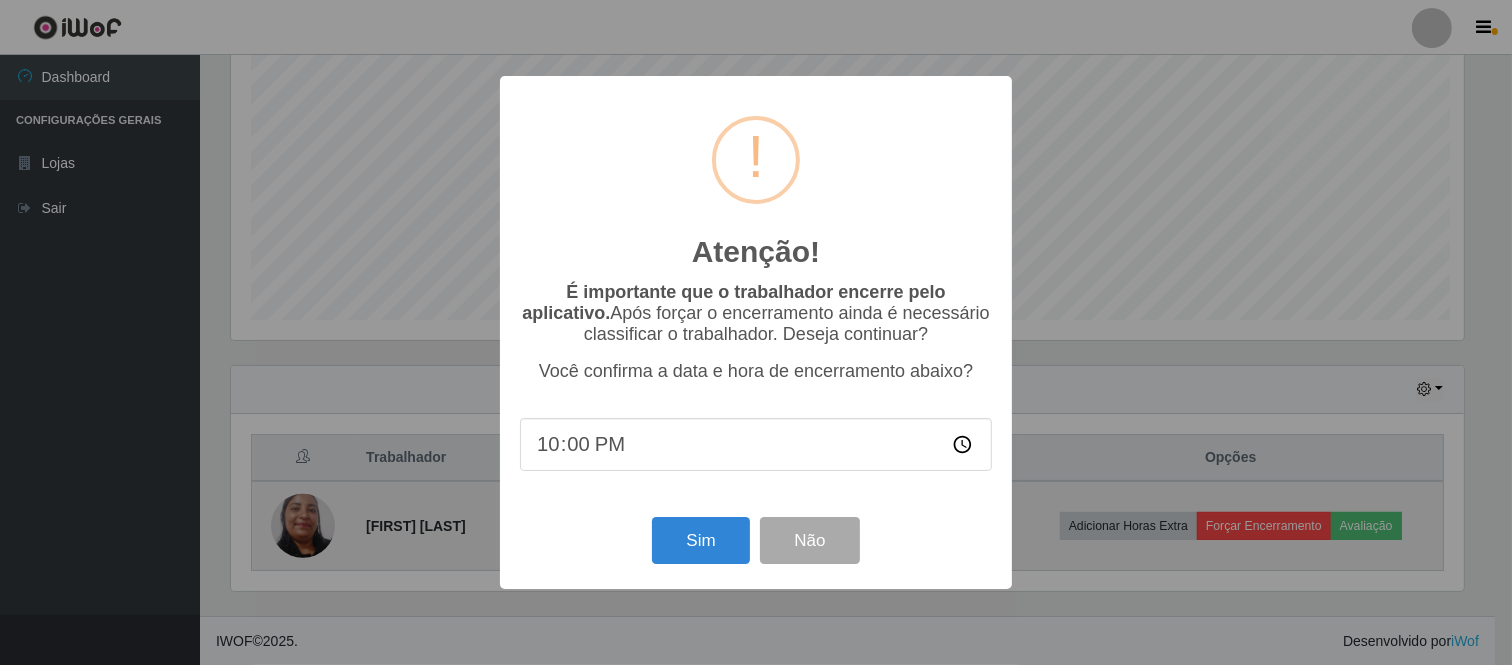 scroll, scrollTop: 999584, scrollLeft: 998761, axis: both 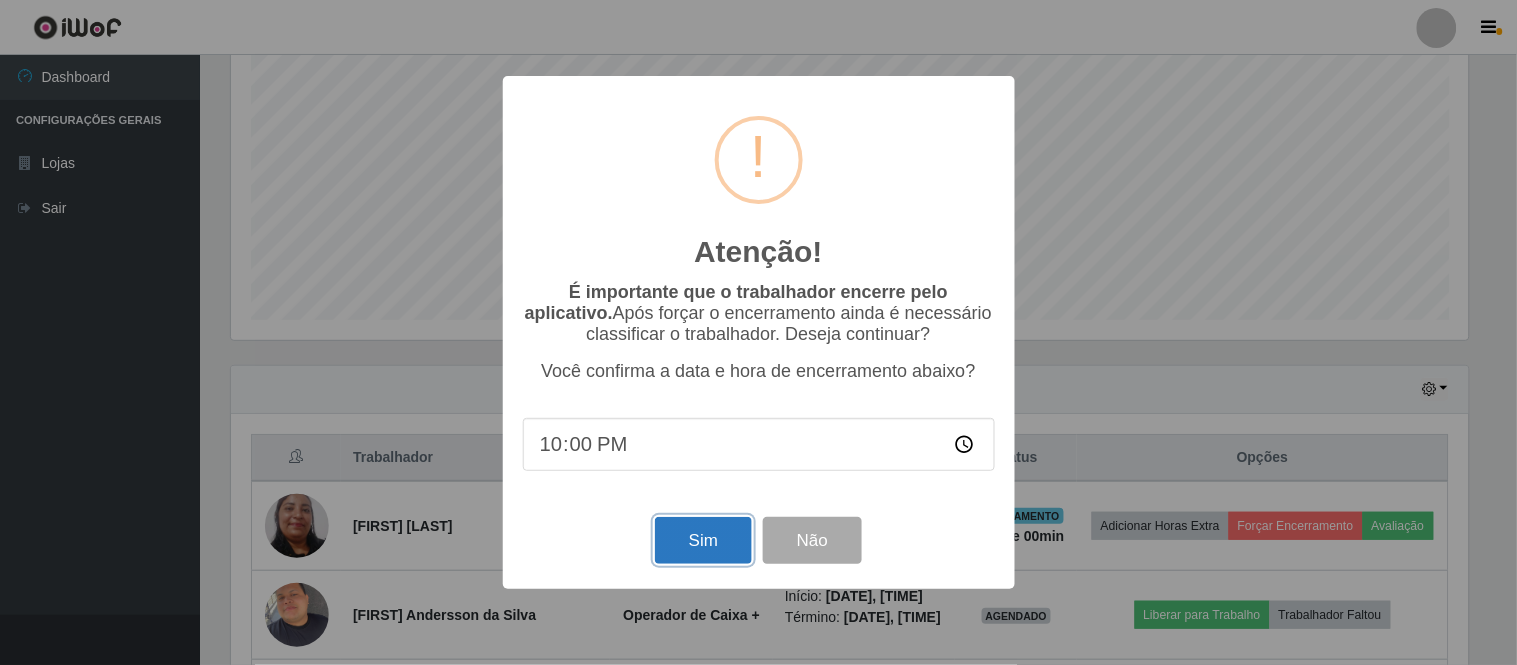 click on "Sim" at bounding box center [703, 540] 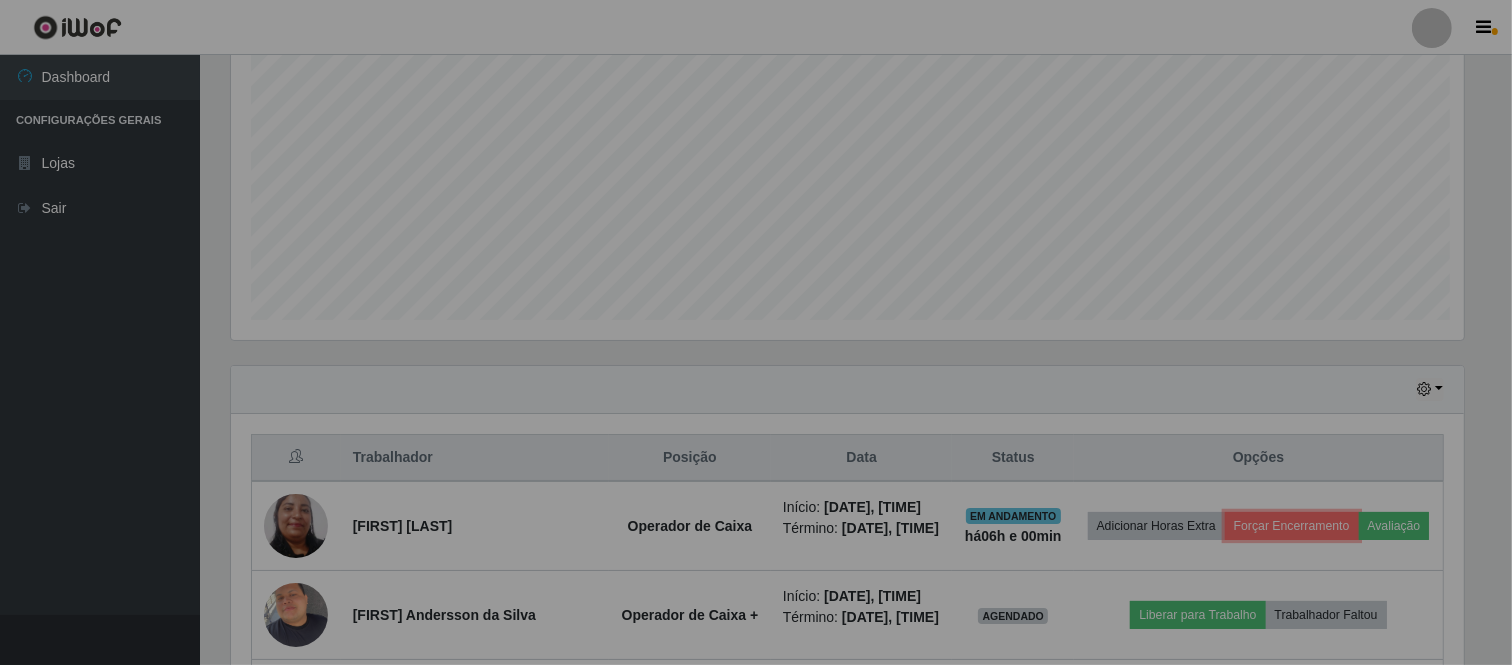 scroll, scrollTop: 999584, scrollLeft: 998750, axis: both 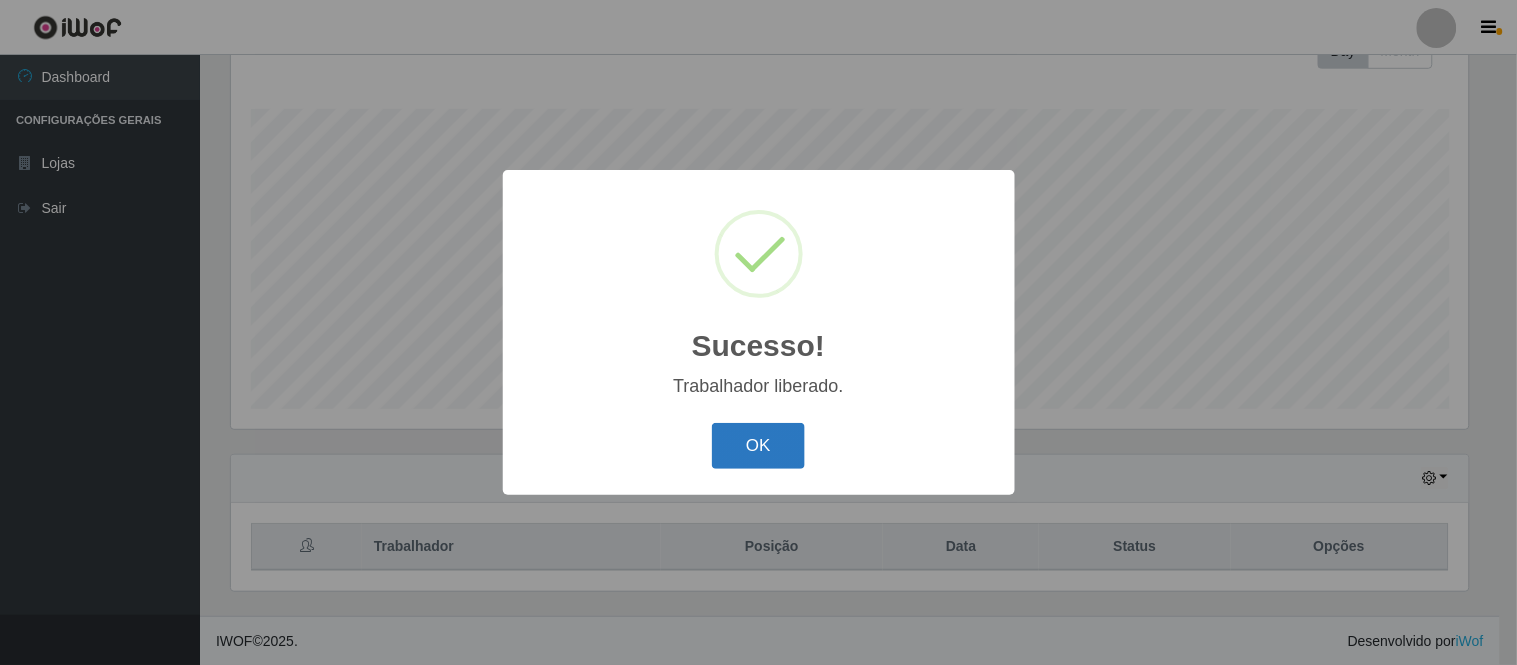 click on "OK" at bounding box center [758, 446] 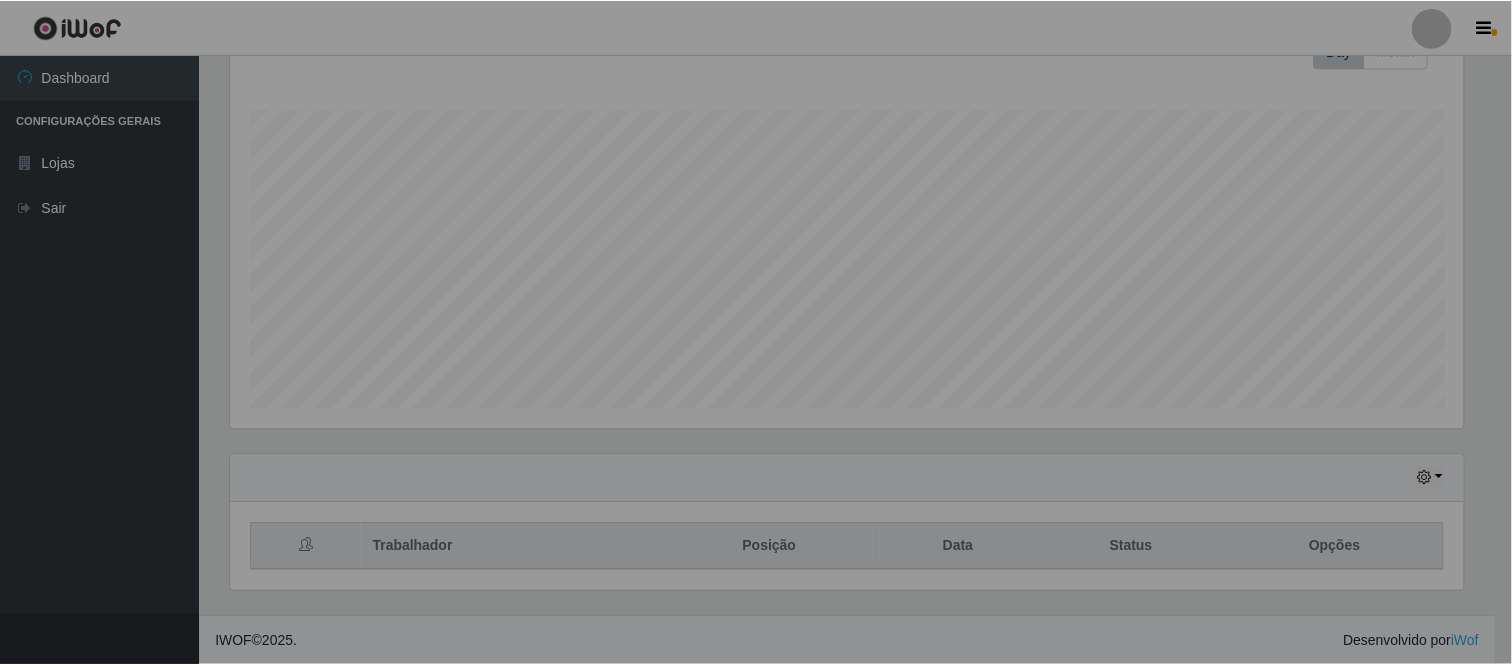 scroll, scrollTop: 999584, scrollLeft: 998750, axis: both 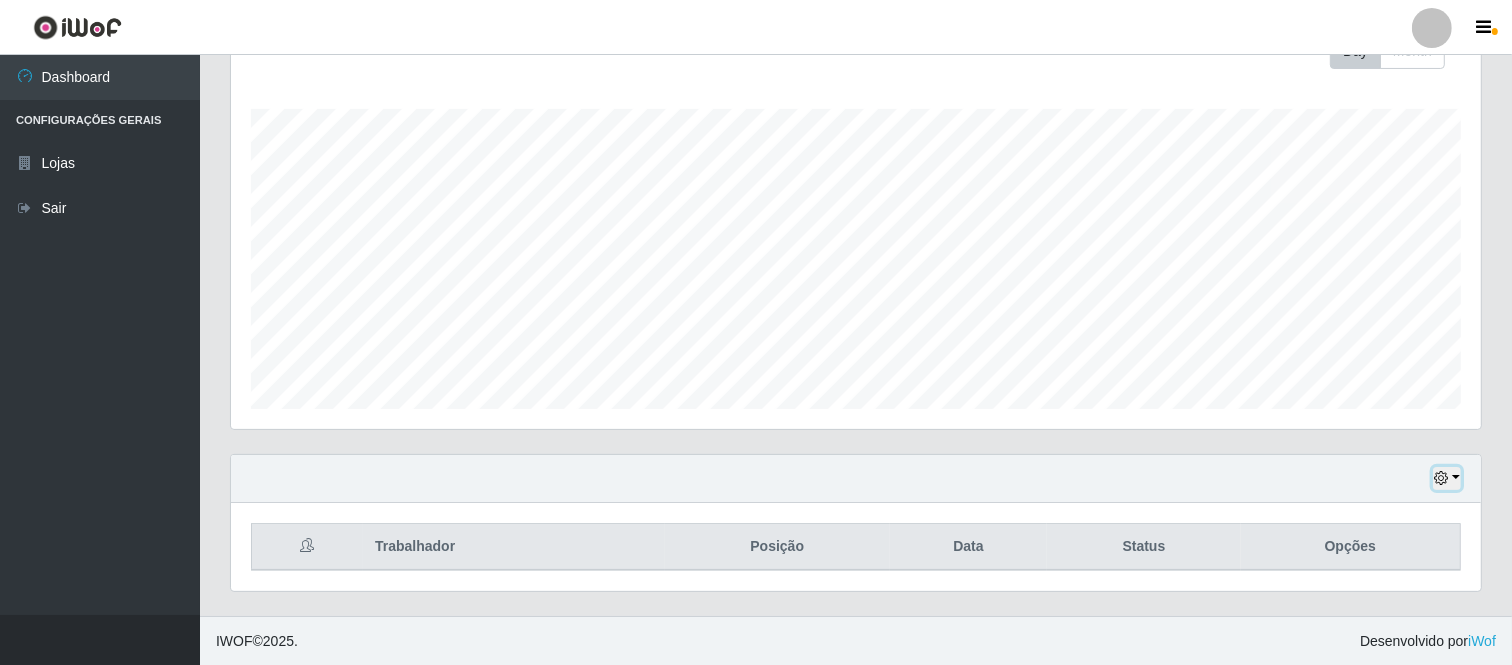 click at bounding box center (1447, 478) 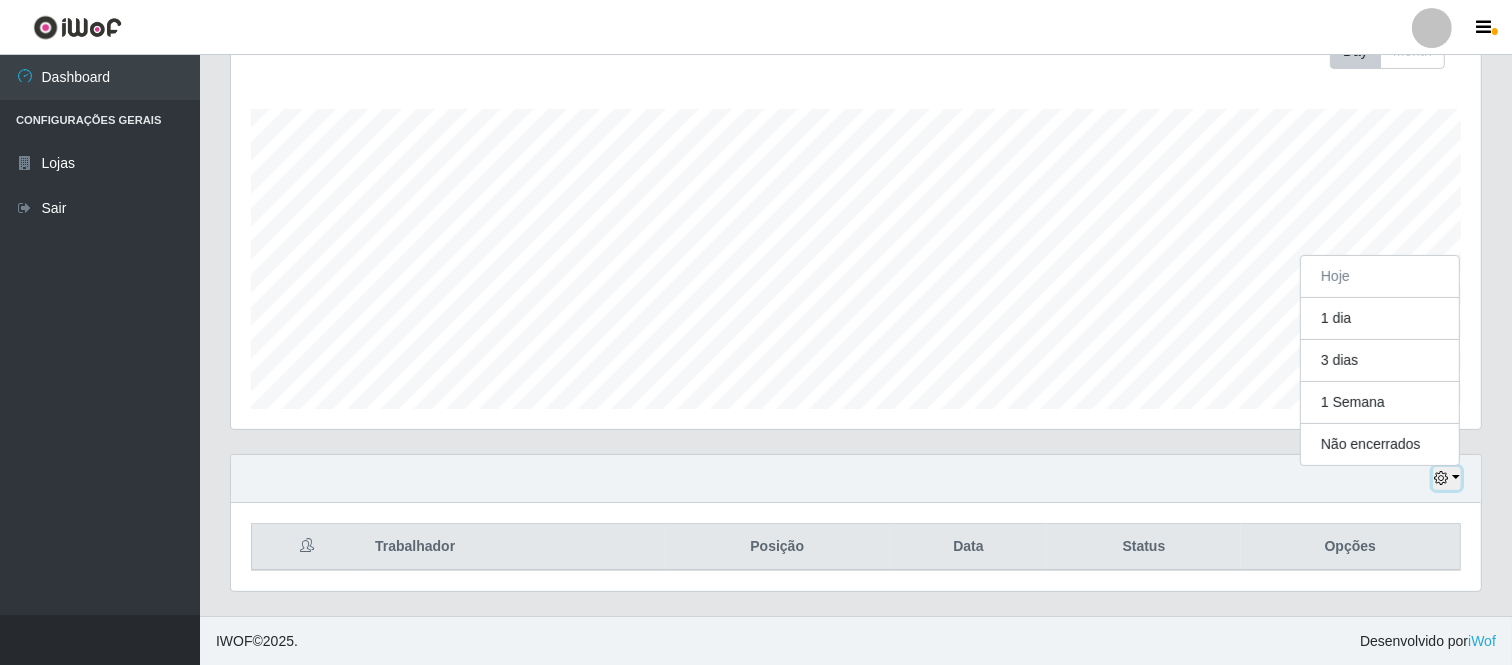scroll, scrollTop: 414, scrollLeft: 1250, axis: both 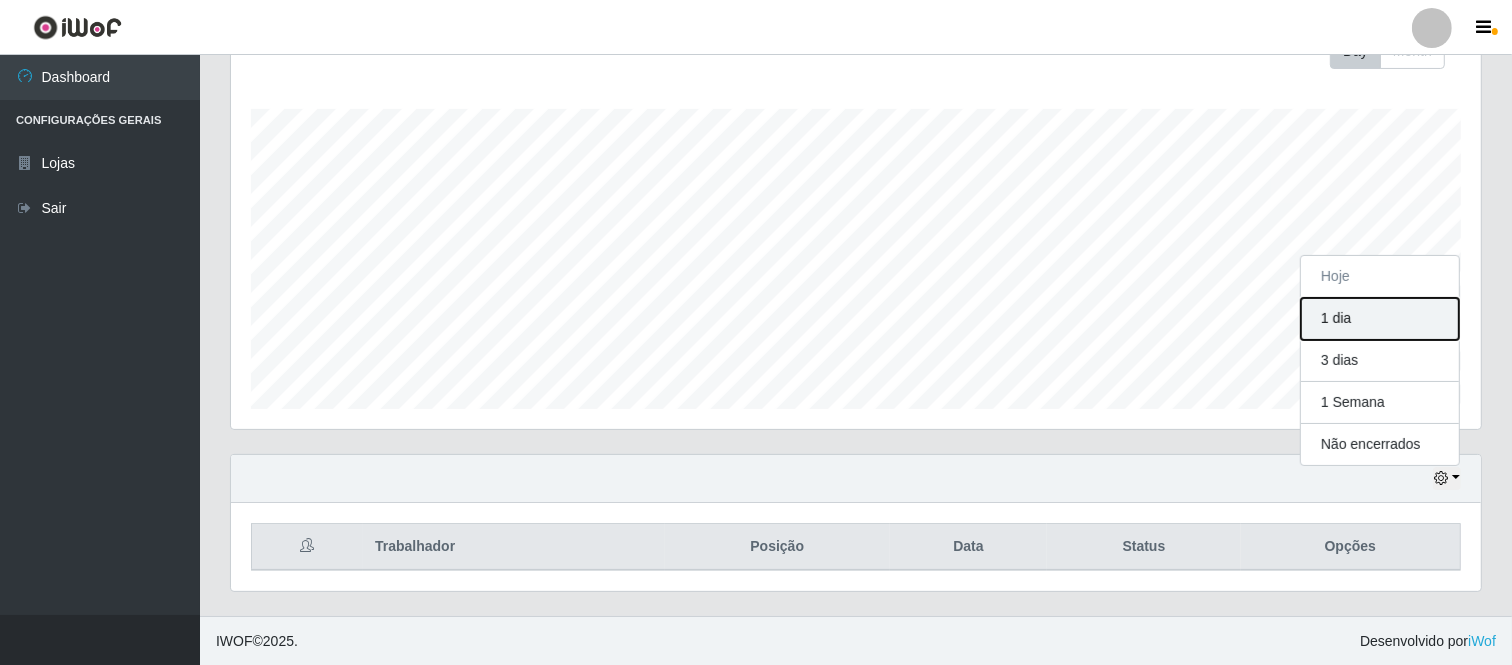 click on "1 dia" at bounding box center (1380, 319) 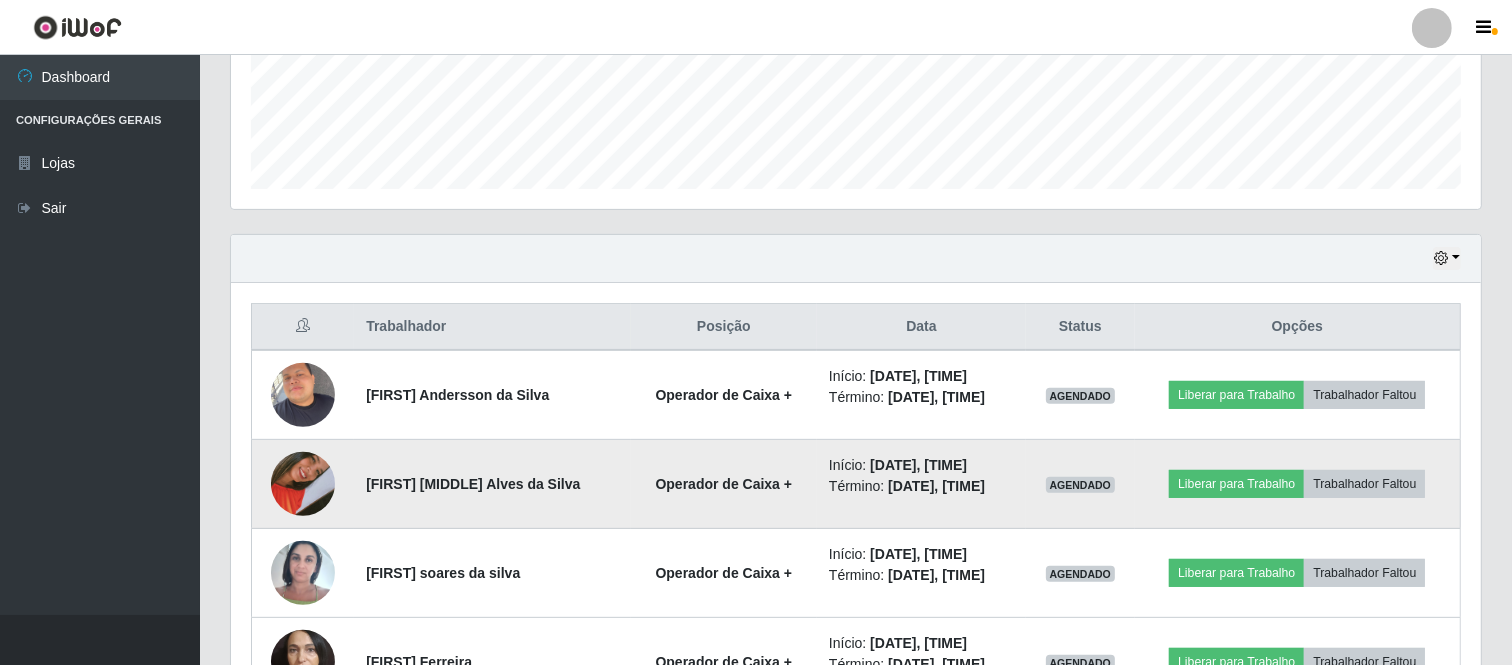 scroll, scrollTop: 528, scrollLeft: 0, axis: vertical 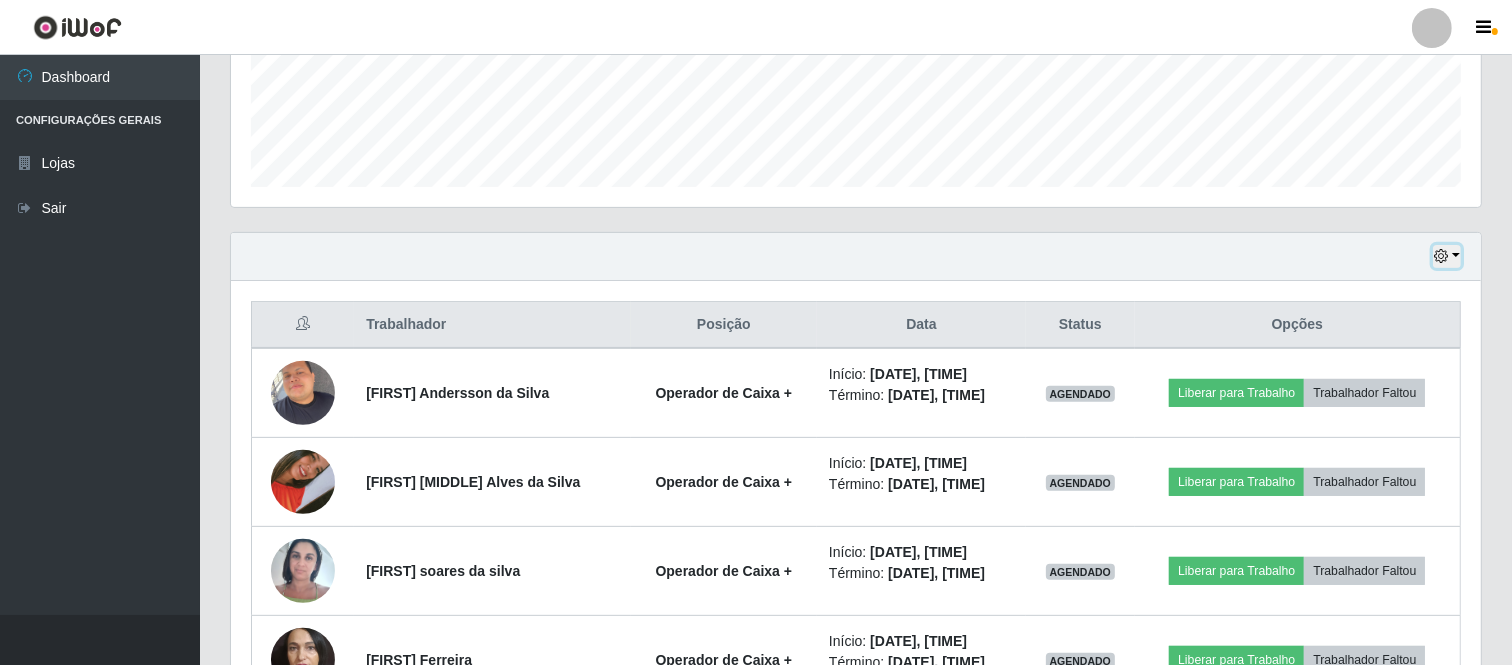 click at bounding box center (1447, 256) 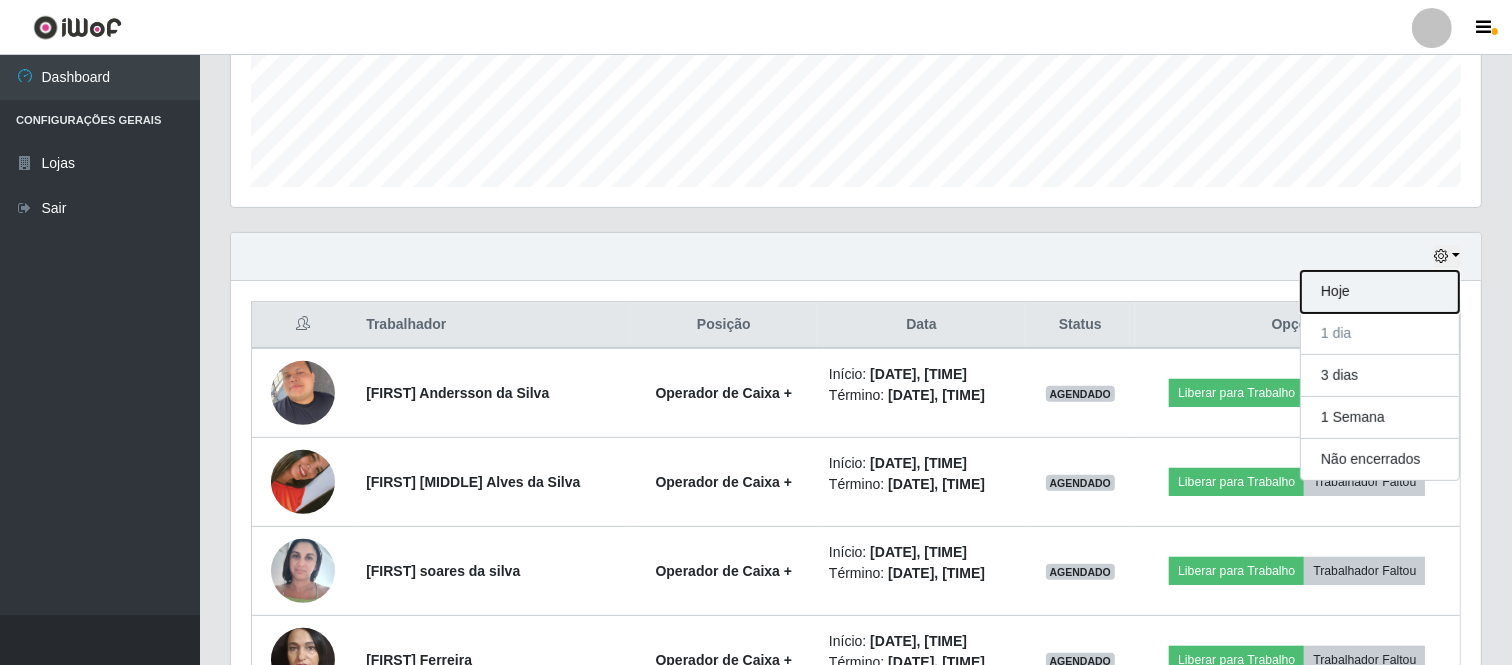 click on "Hoje" at bounding box center [1380, 292] 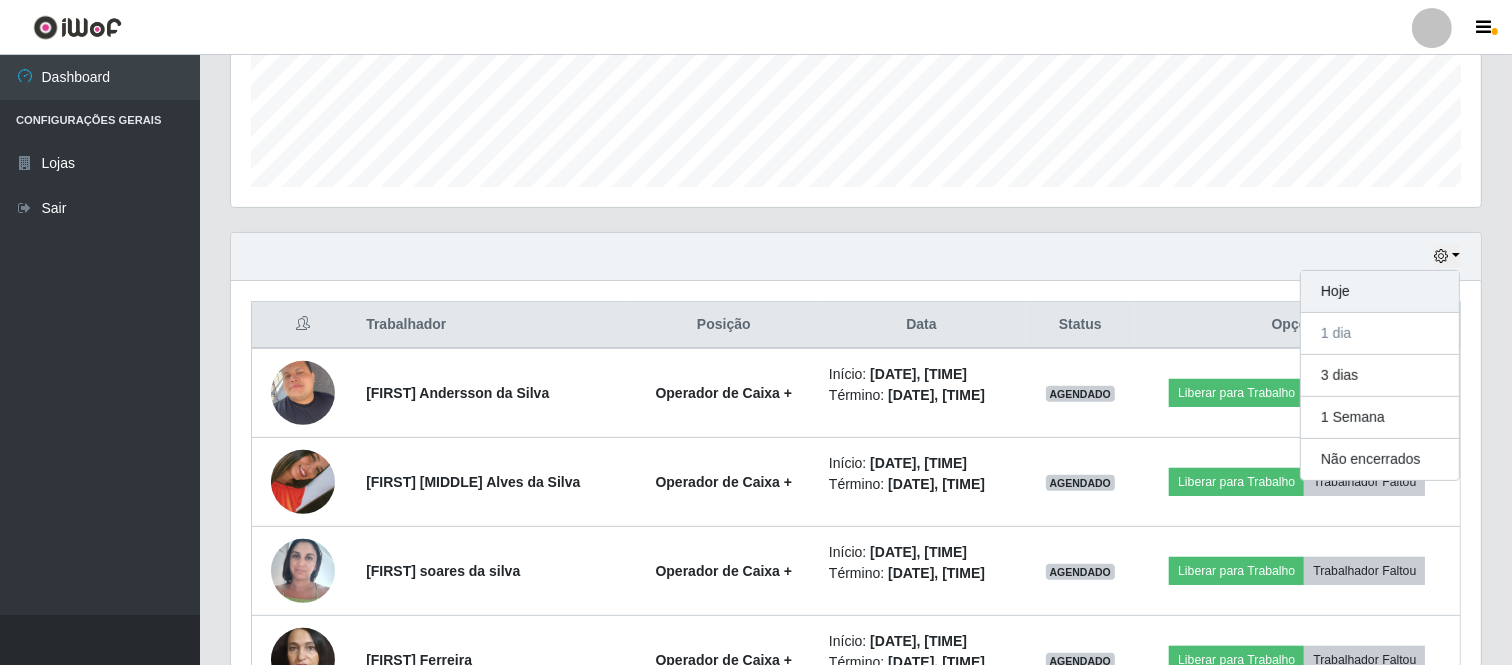 scroll, scrollTop: 306, scrollLeft: 0, axis: vertical 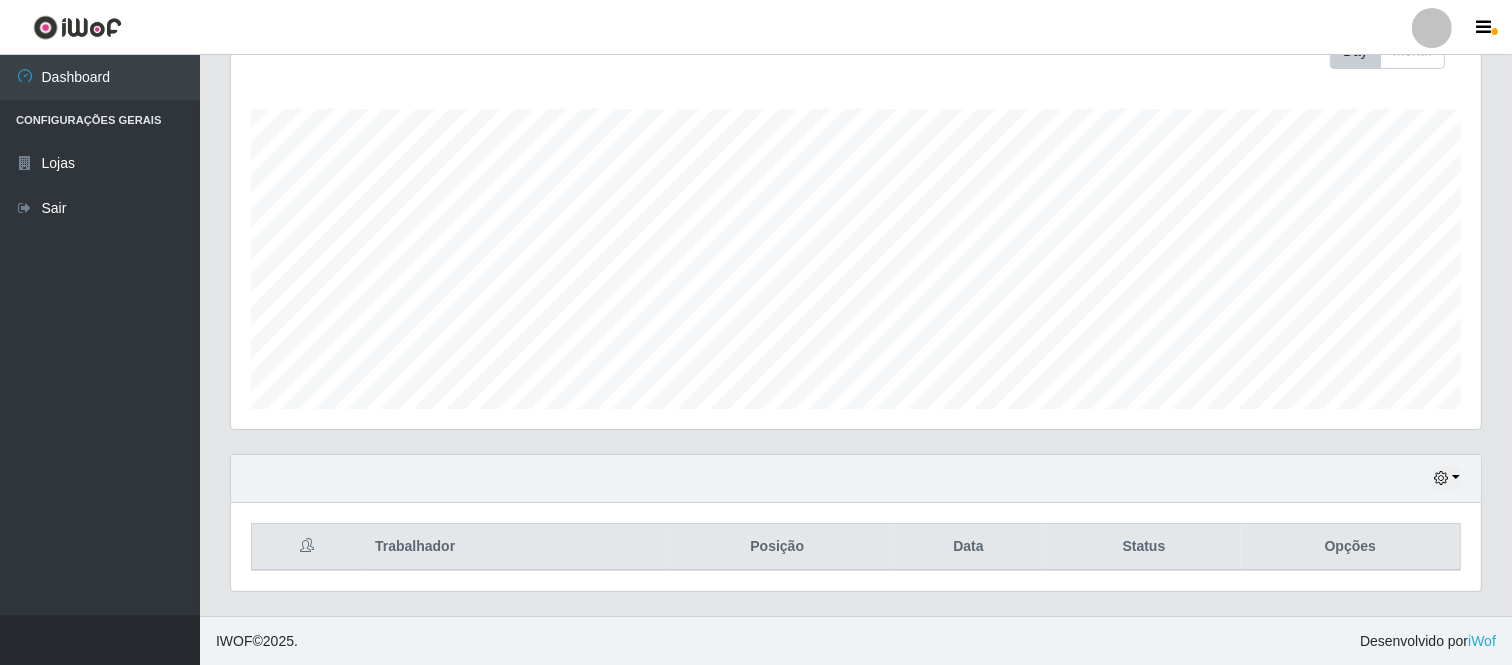 click on "Agendamentos Day Month" at bounding box center (856, 233) 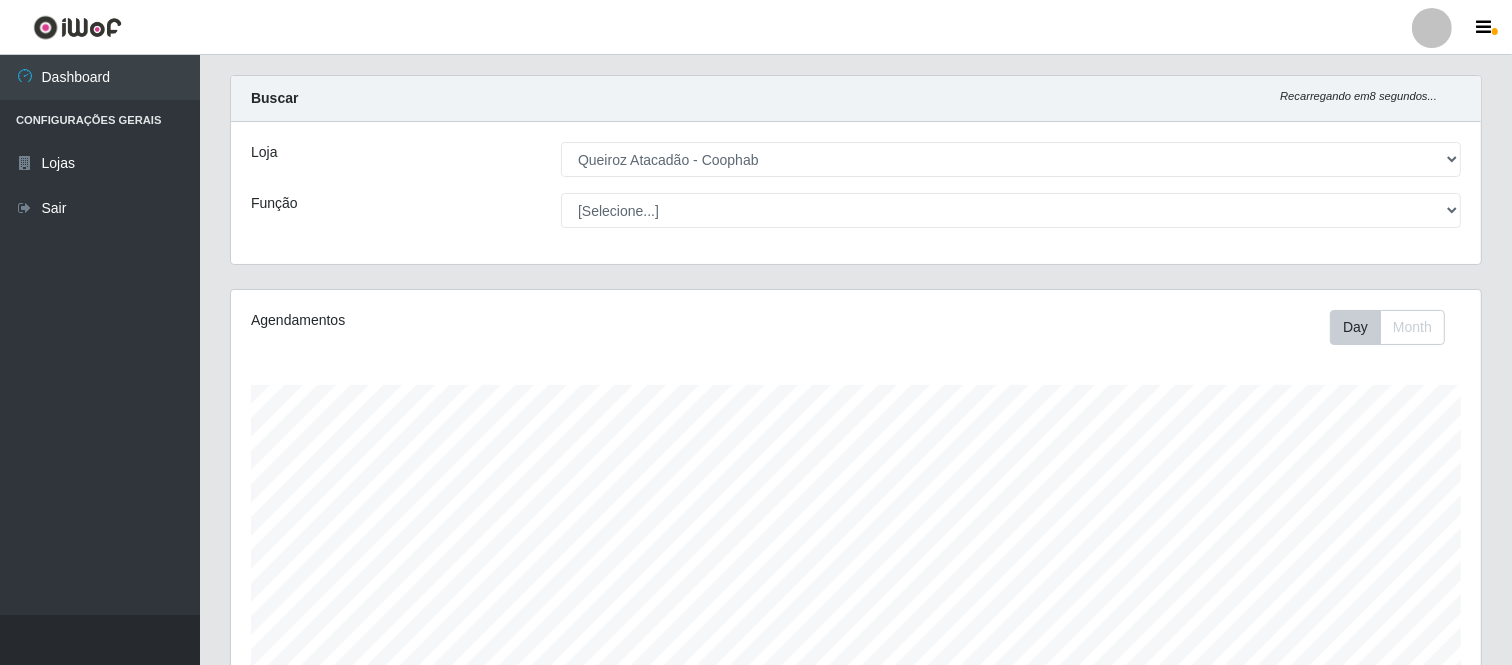 scroll, scrollTop: 0, scrollLeft: 0, axis: both 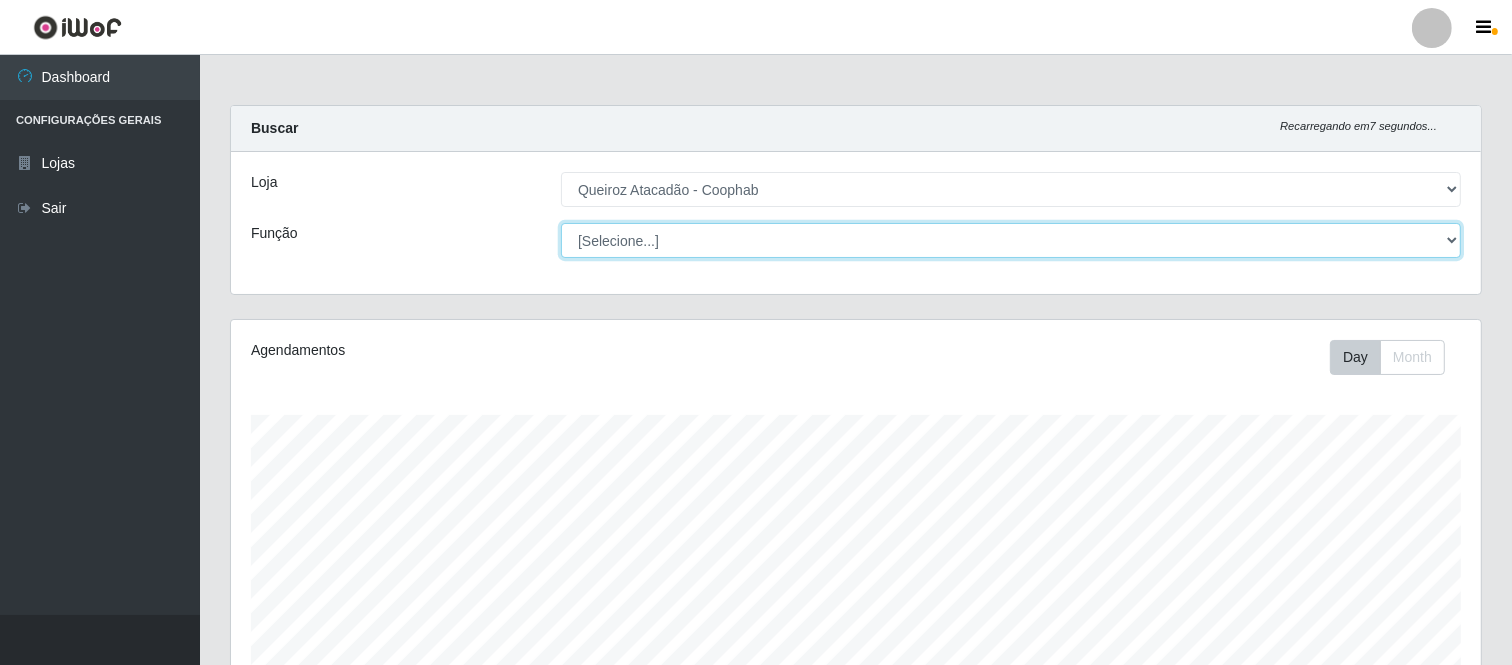 click on "[Selecione...] Embalador Embalador + Embalador ++ Operador de Caixa Operador de Caixa + Operador de Caixa ++ Repositor  Repositor + Repositor ++" at bounding box center (1011, 240) 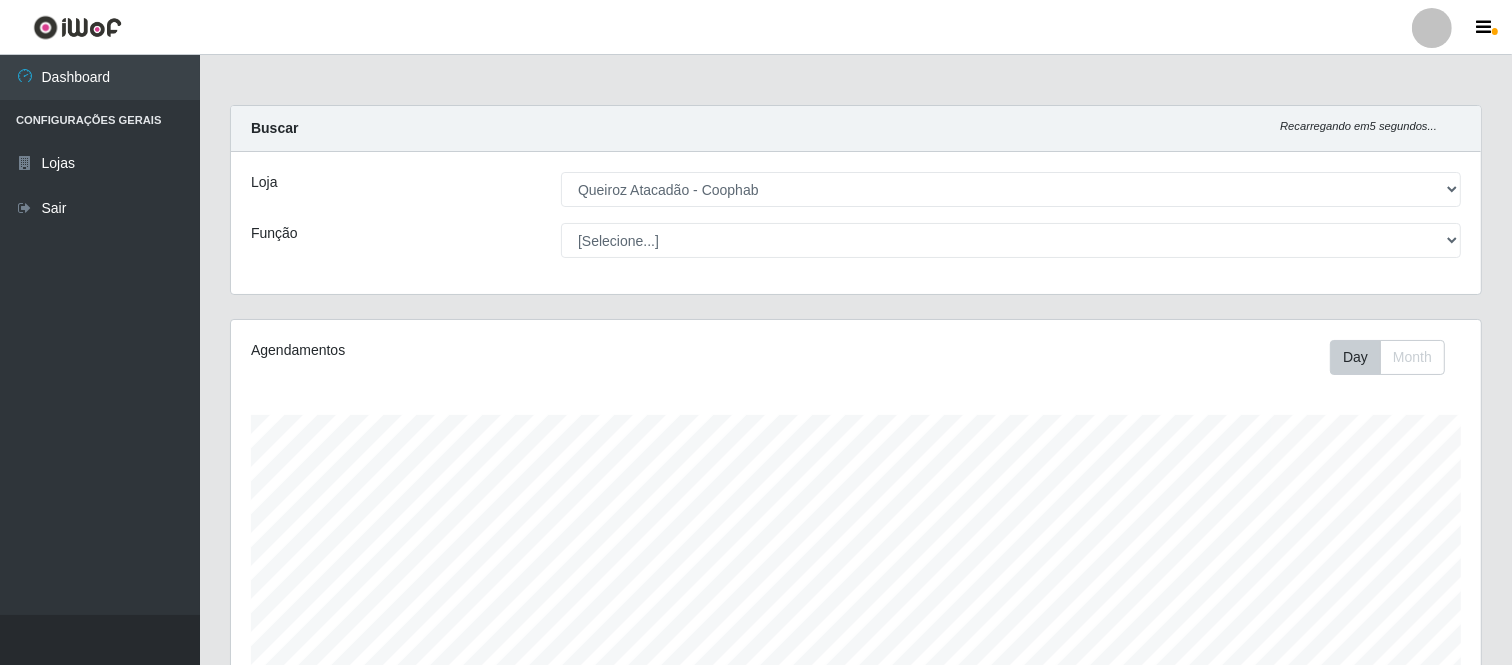 click on "Loja [Selecione...] Queiroz Atacadão - Coophab Função [Selecione...] Embalador Embalador + Embalador ++ Operador de Caixa Operador de Caixa + Operador de Caixa ++ Repositor Repositor + Repositor ++" at bounding box center [856, 223] 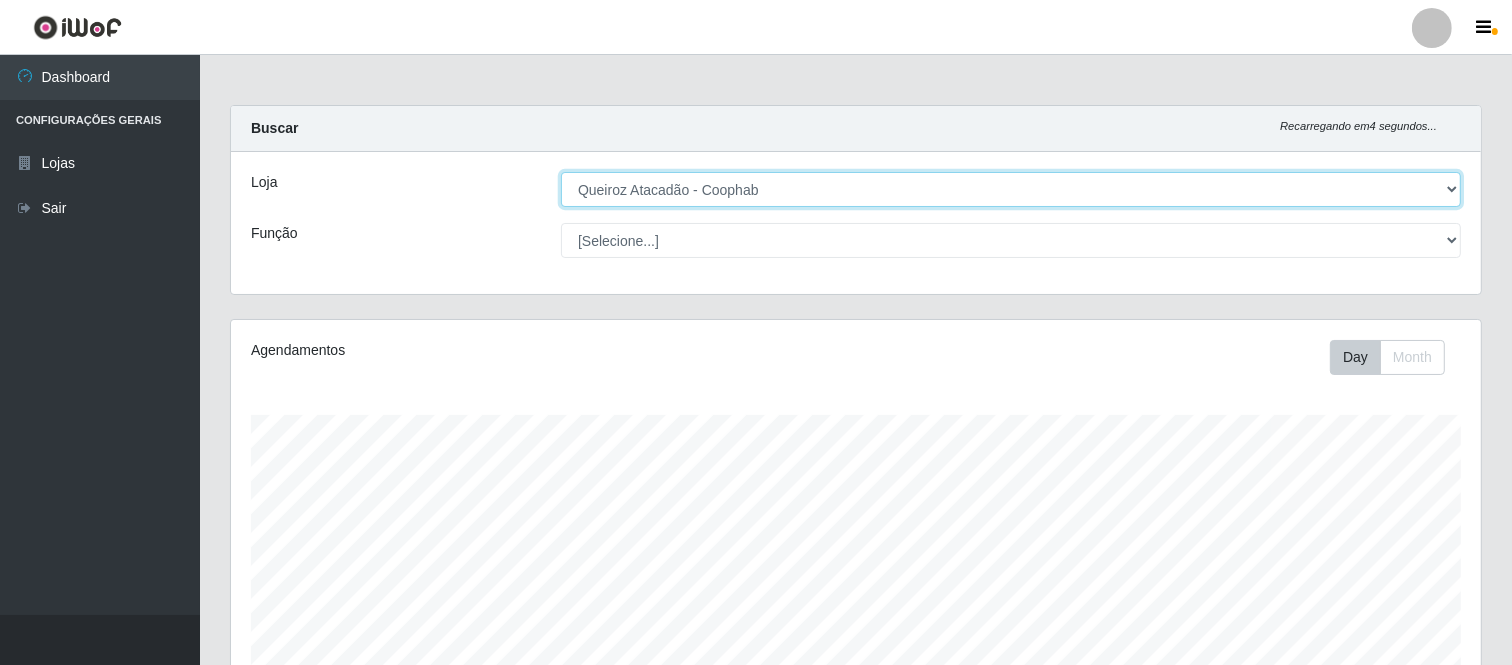 click on "[Selecione...] Queiroz Atacadão - Coophab" at bounding box center [1011, 189] 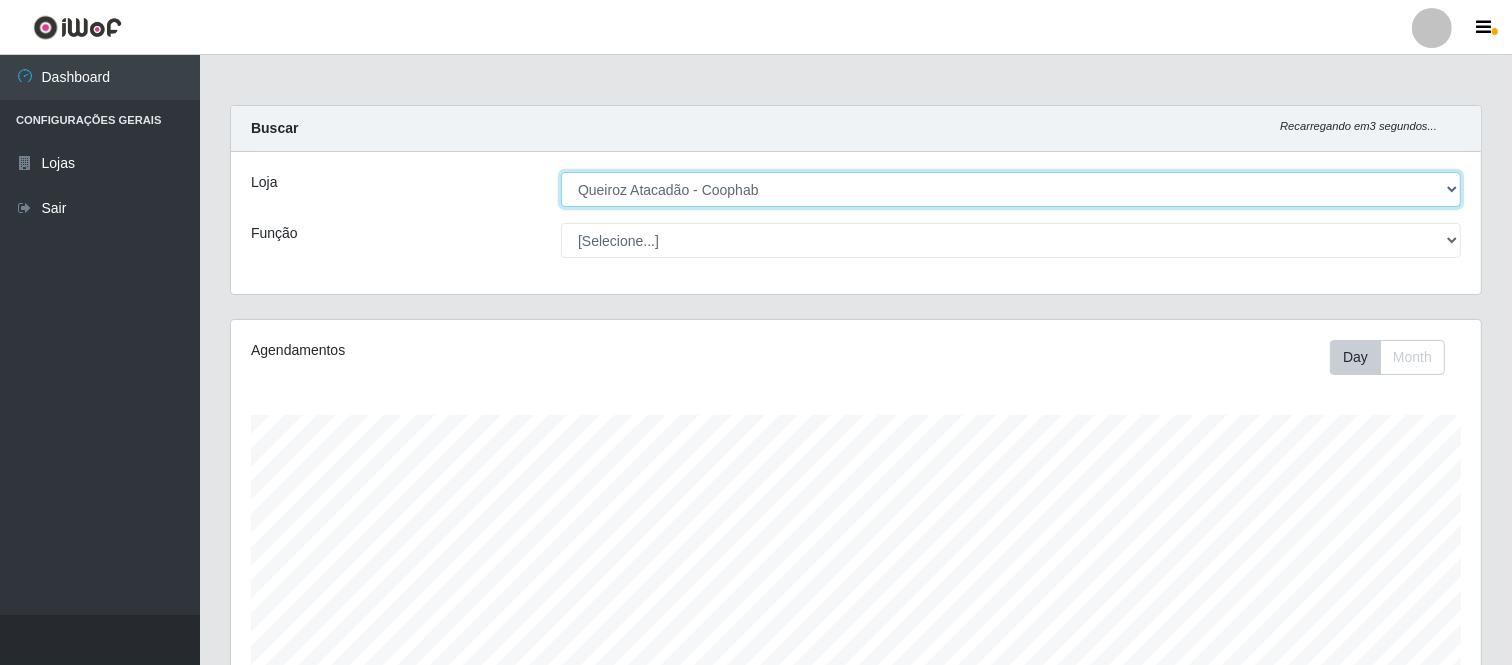 click on "[Selecione...] Queiroz Atacadão - Coophab" at bounding box center [1011, 189] 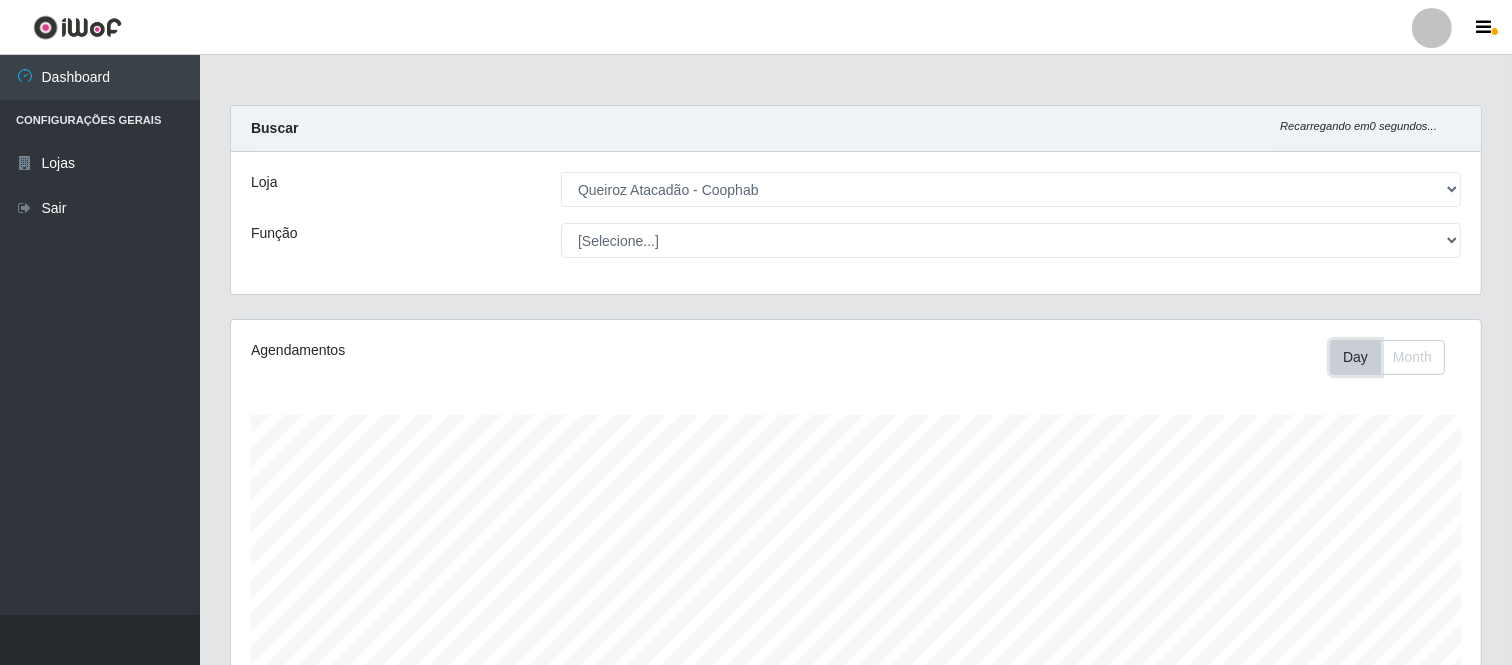 click on "Day" at bounding box center (1355, 357) 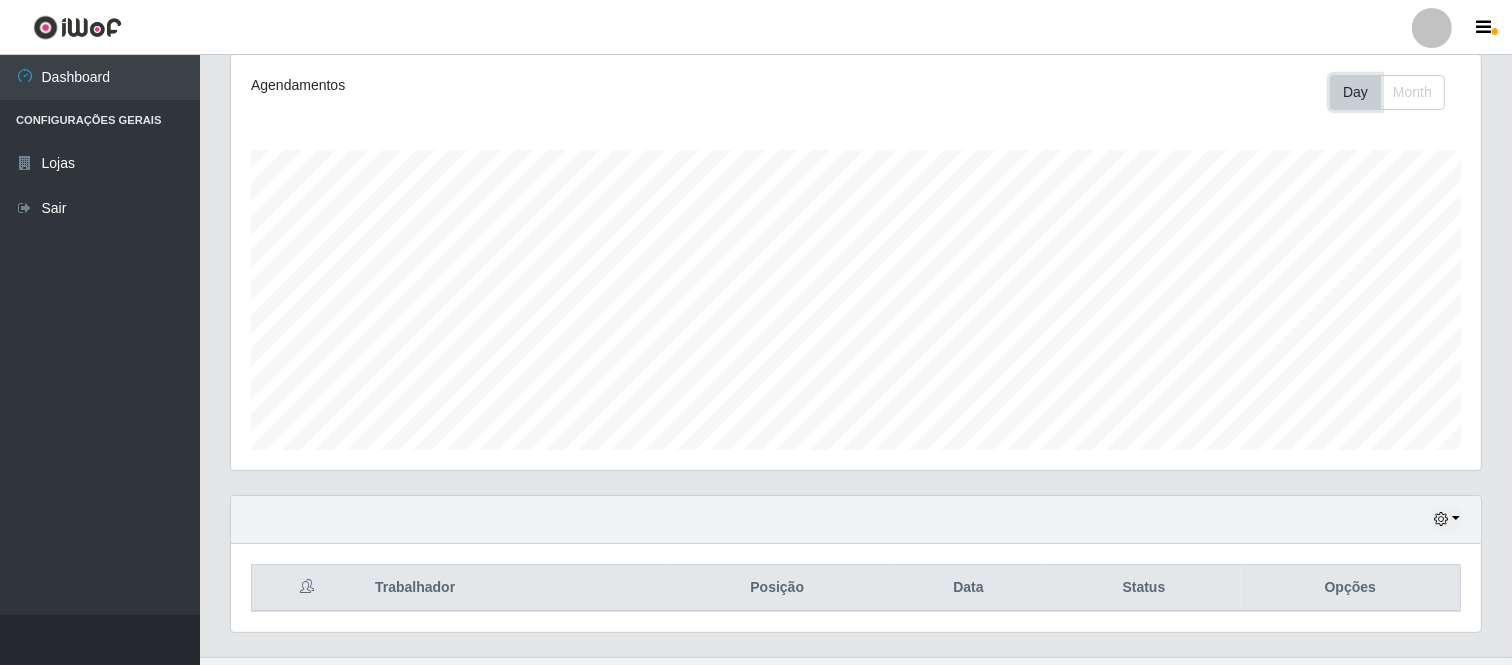 scroll, scrollTop: 306, scrollLeft: 0, axis: vertical 